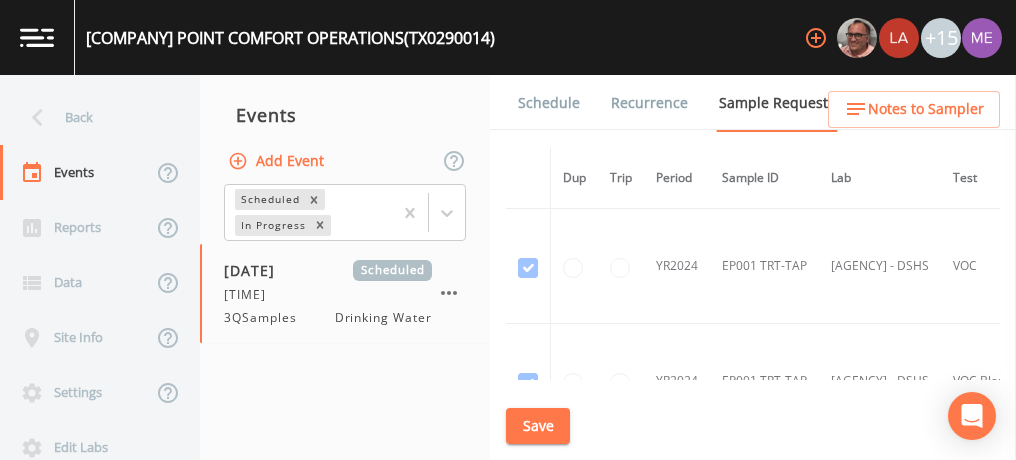 scroll, scrollTop: 0, scrollLeft: 0, axis: both 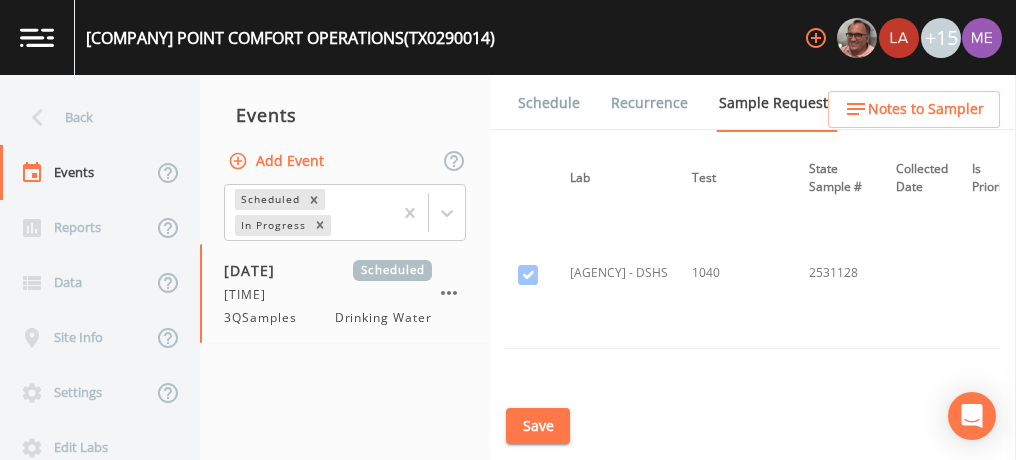 click on "Schedule" at bounding box center (549, 103) 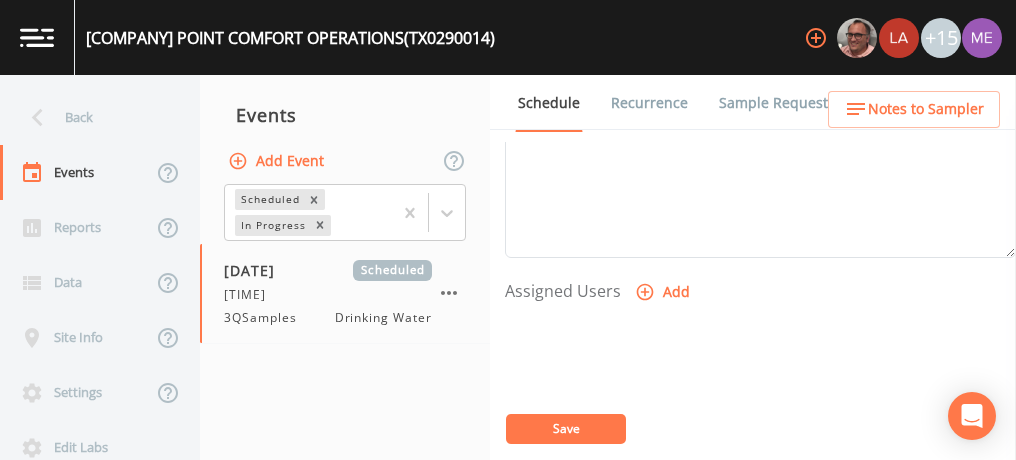 scroll, scrollTop: 750, scrollLeft: 0, axis: vertical 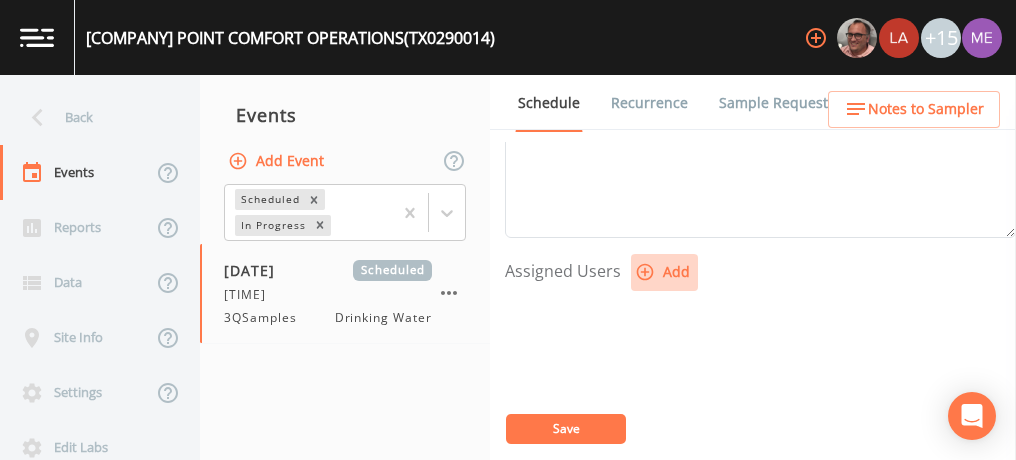 click 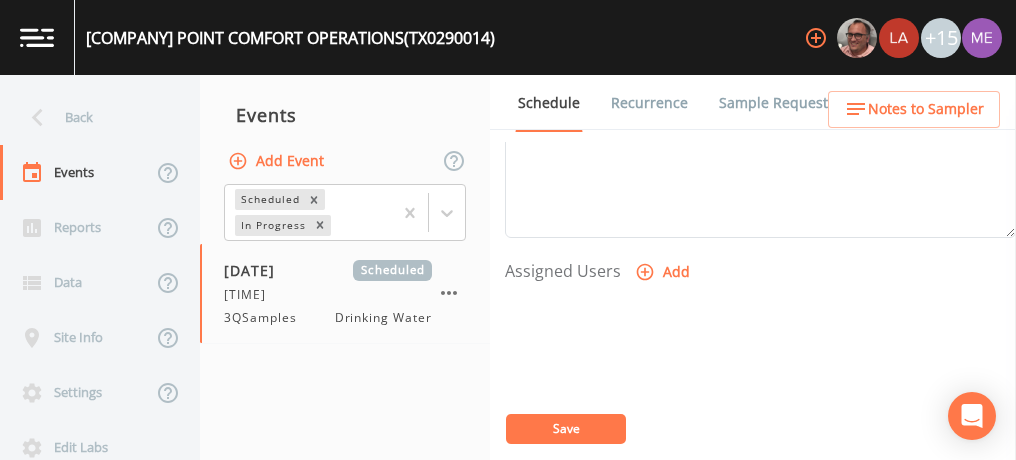 click on "Select User [FIRST] [LAST] [FIRST] [LAST] [FIRST] [LAST] [FIRST] [LAST] [FIRST] [LAST] [FIRST] [LAST] [FIRST] [LAST] [FIRST] [LAST] [EMAIL] [FIRST] [LAST] [FIRST] [LAST] [FIRST] [LAST] [FIRST] [LAST] [FIRST] [LAST]" at bounding box center (508, 523) 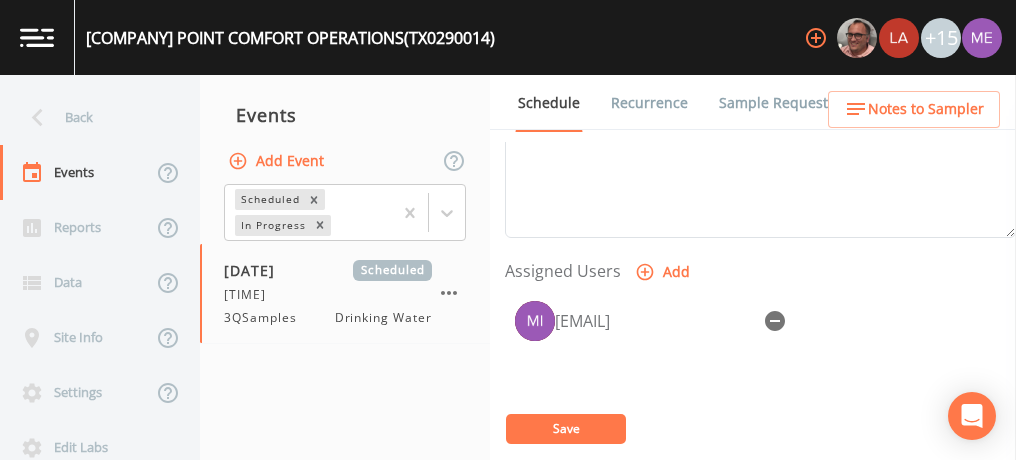 click on "Save" at bounding box center (566, 428) 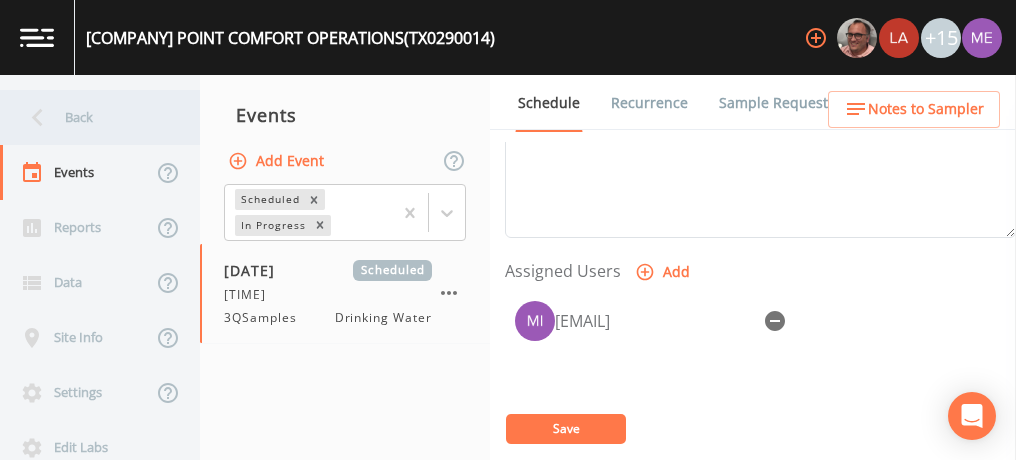 click on "Back" at bounding box center [90, 117] 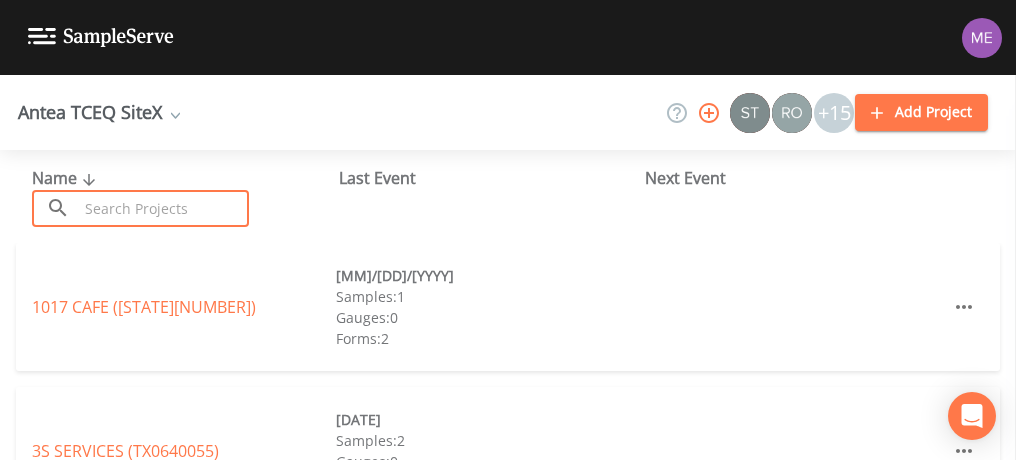 click at bounding box center [163, 208] 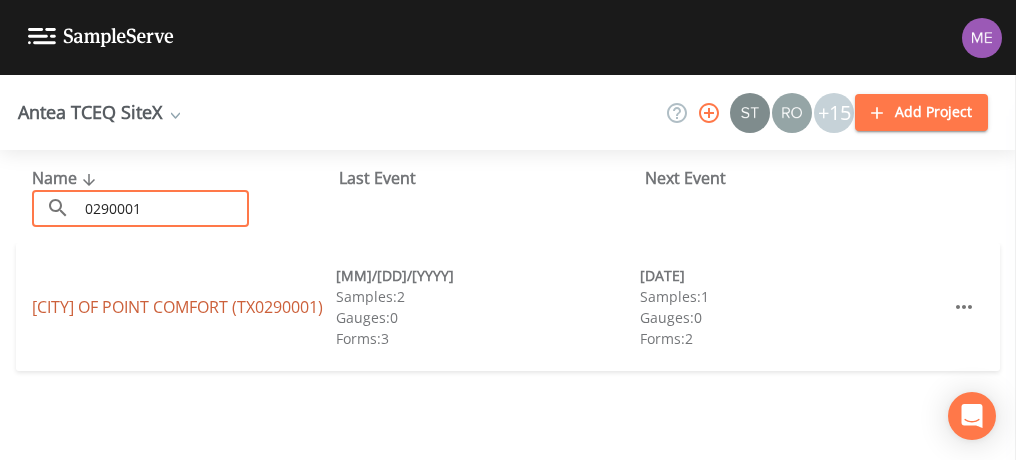 type on "0290001" 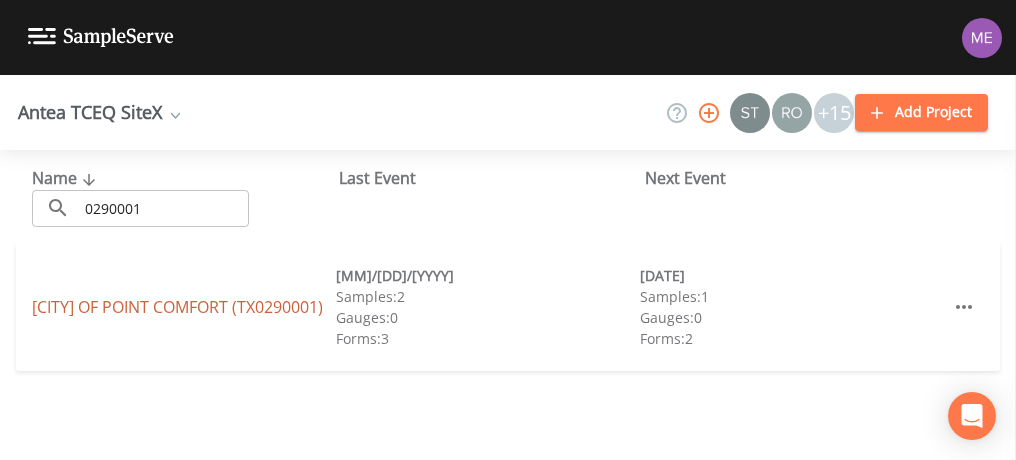 click on "[CITY] OF POINT COMFORT   (TX0290001)" at bounding box center [177, 307] 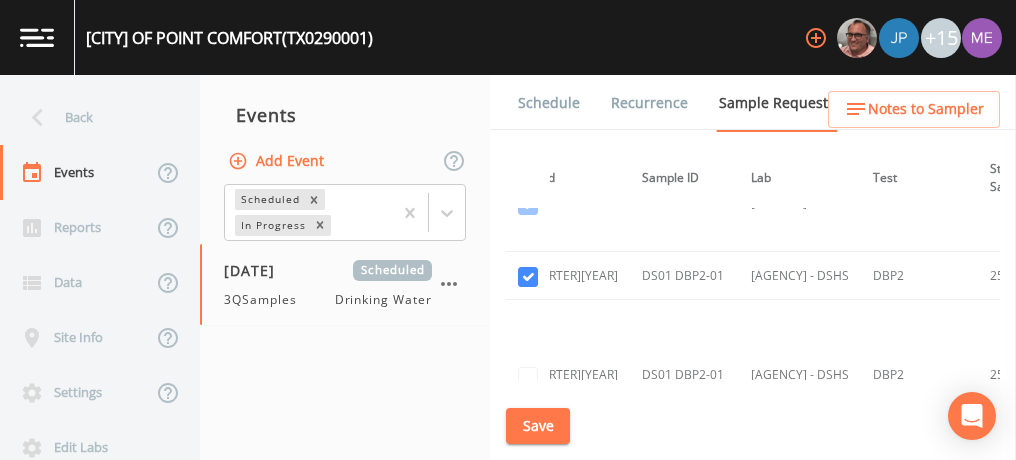 scroll, scrollTop: 2371, scrollLeft: 137, axis: both 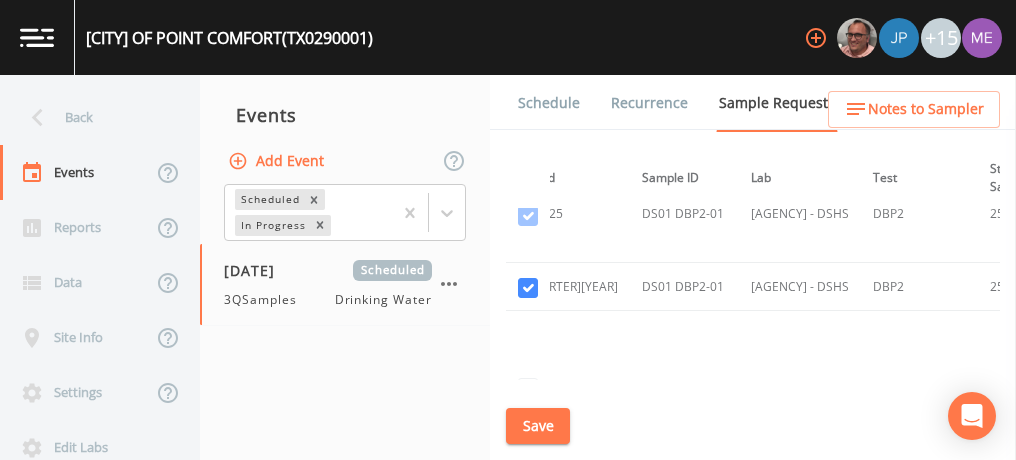 click on "[AGENCY] - DSHS" at bounding box center [800, 386] 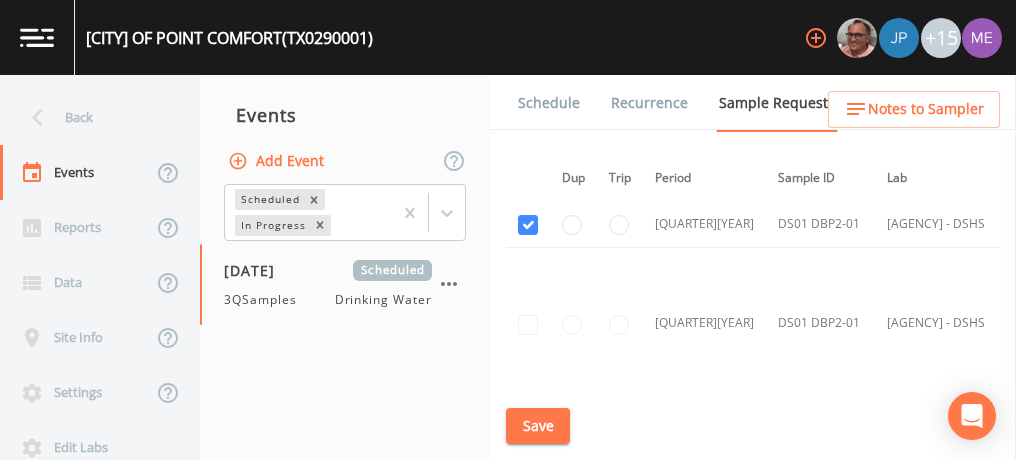 scroll, scrollTop: 2433, scrollLeft: 1, axis: both 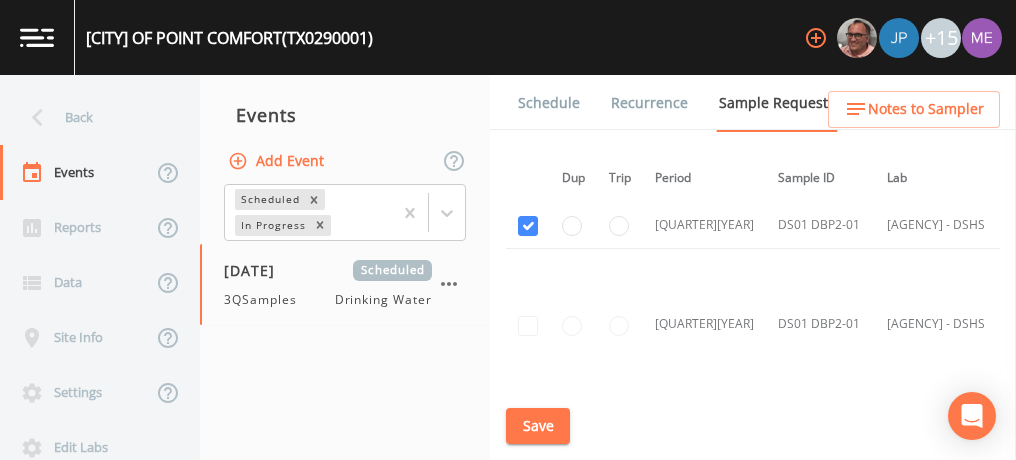 click on "Save" at bounding box center [538, 426] 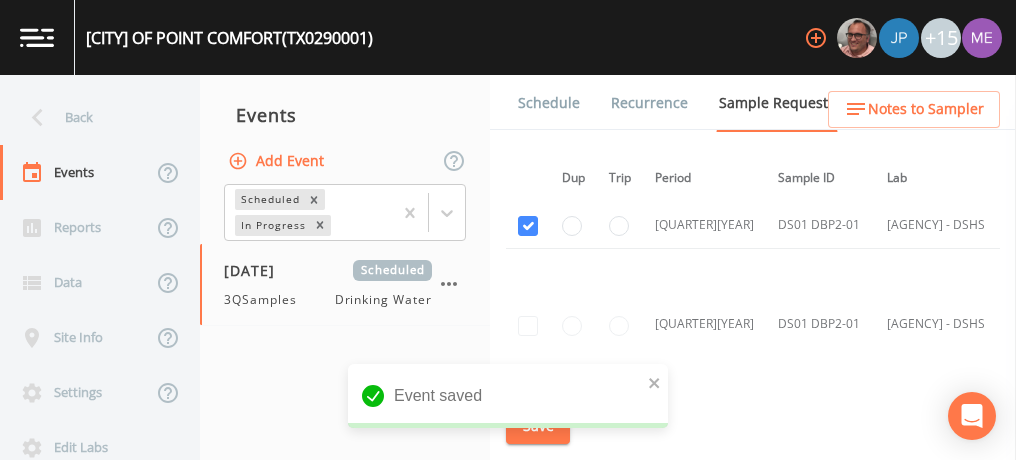 click on "Schedule" at bounding box center (549, 103) 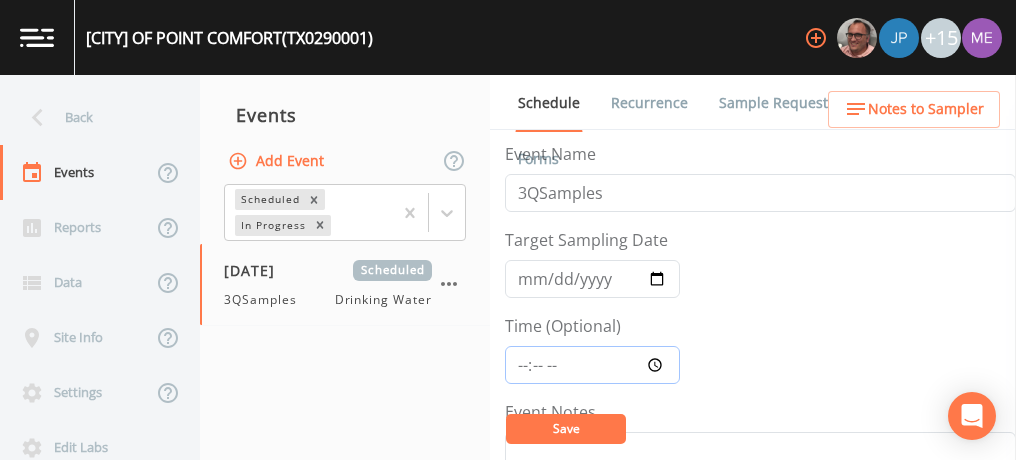 click on "Time (Optional)" at bounding box center [592, 365] 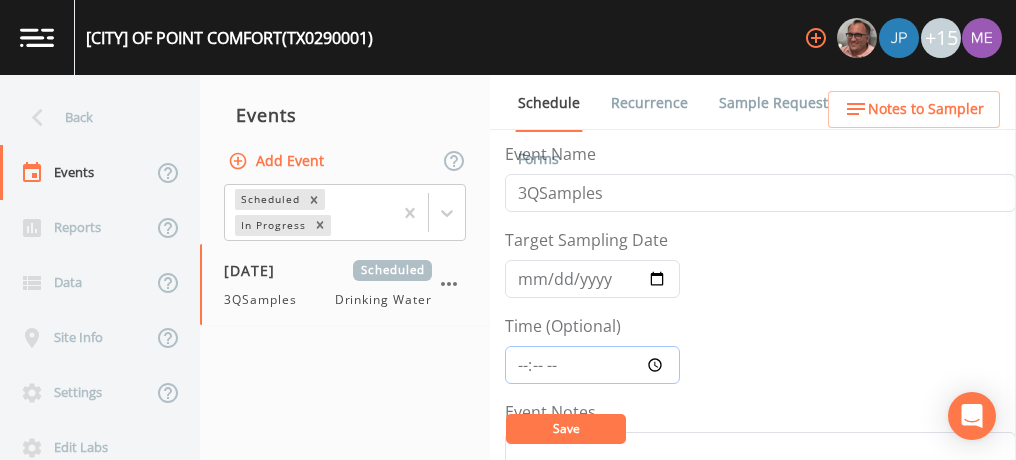 type on "[HH]:[MM]" 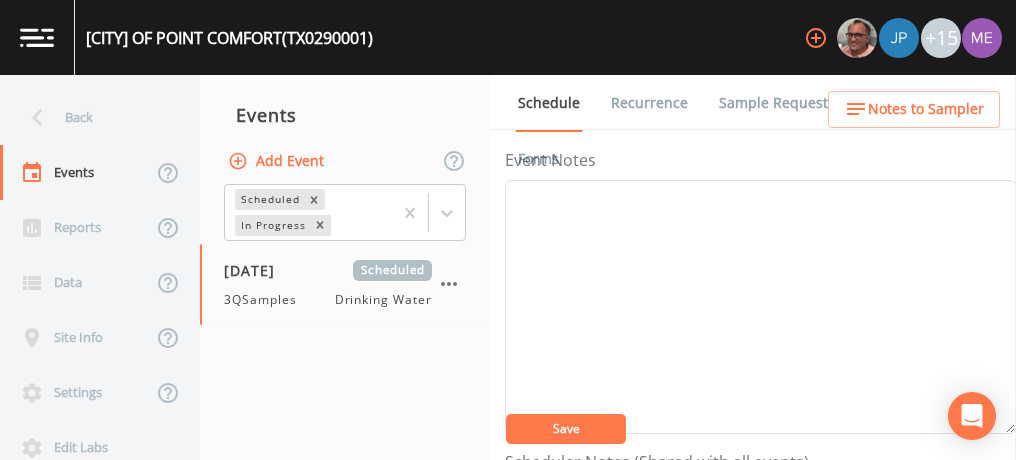 scroll, scrollTop: 224, scrollLeft: 0, axis: vertical 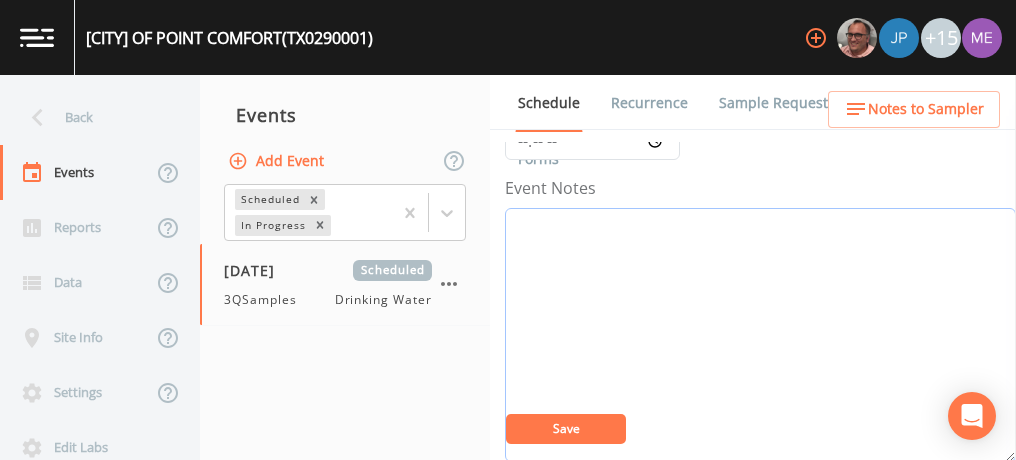 click on "Event Notes" at bounding box center [760, 335] 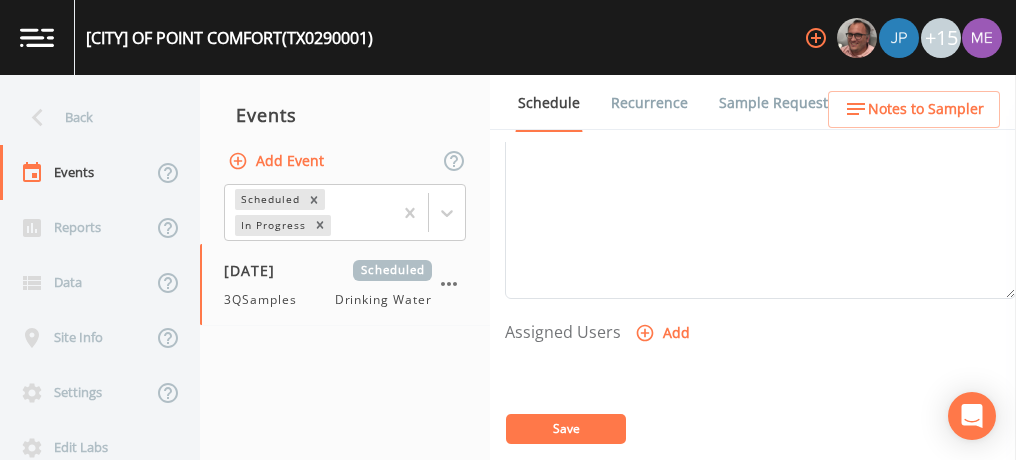 scroll, scrollTop: 691, scrollLeft: 0, axis: vertical 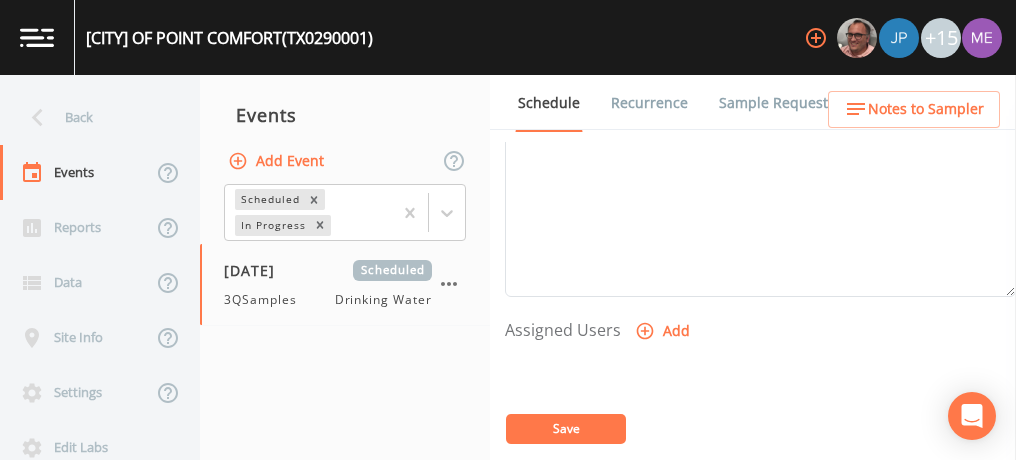 type on "confirmed with [FIRST] [M]/[D]" 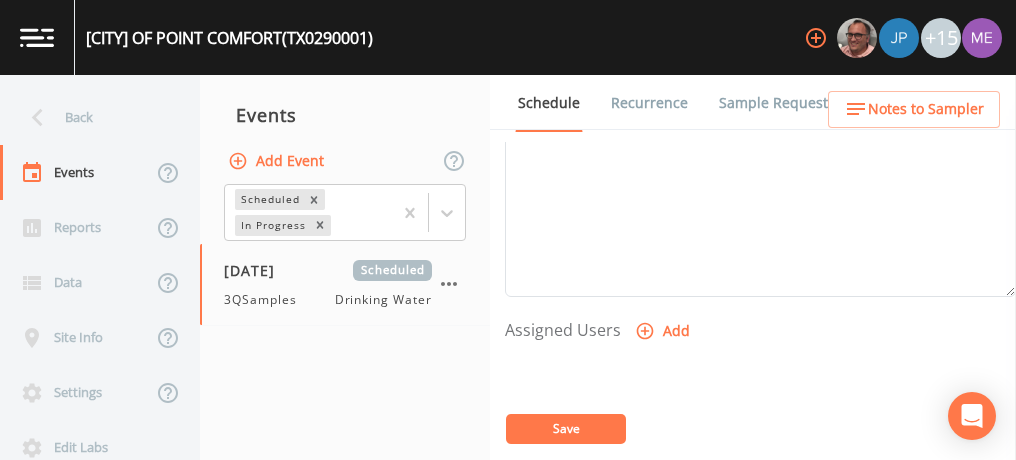 click on "Select User [FIRST] [LAST] [FIRST] [LAST] [FIRST] [LAST] [FIRST] [LAST] [FIRST] [LAST] [FIRST] [LAST] [FIRST] [LAST] [FIRST] [LAST] [EMAIL] [FIRST] [LAST] [FIRST] [LAST] [FIRST] [LAST] [FIRST] [LAST] [FIRST] [LAST]" at bounding box center (508, 523) 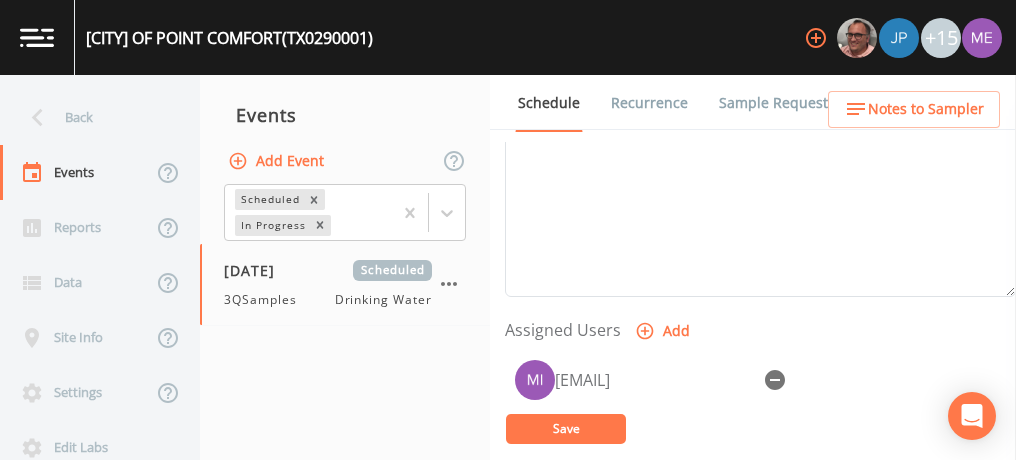 click on "Save" at bounding box center (566, 429) 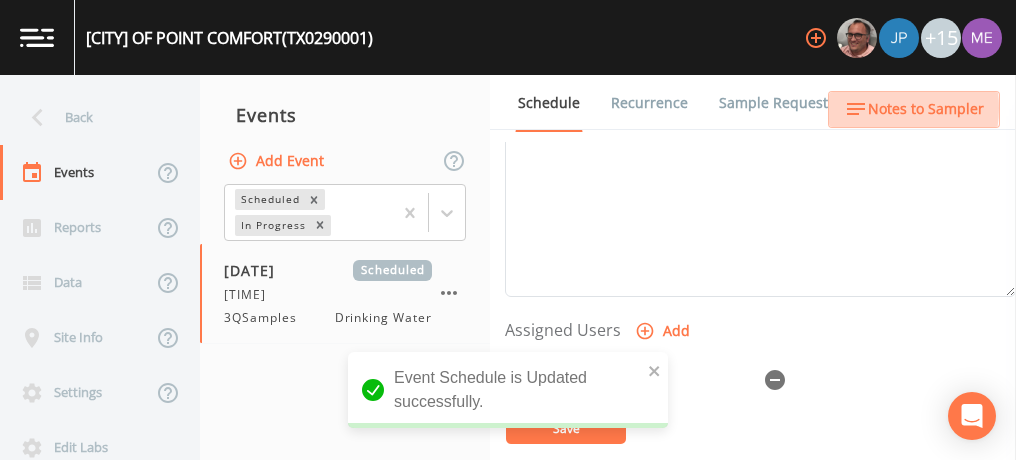 click on "Notes to Sampler" at bounding box center (926, 109) 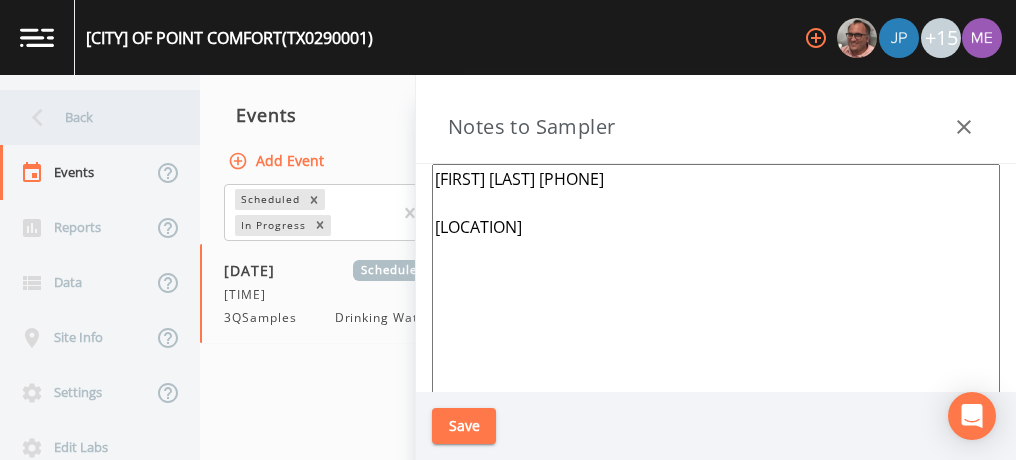 click on "Back" at bounding box center (90, 117) 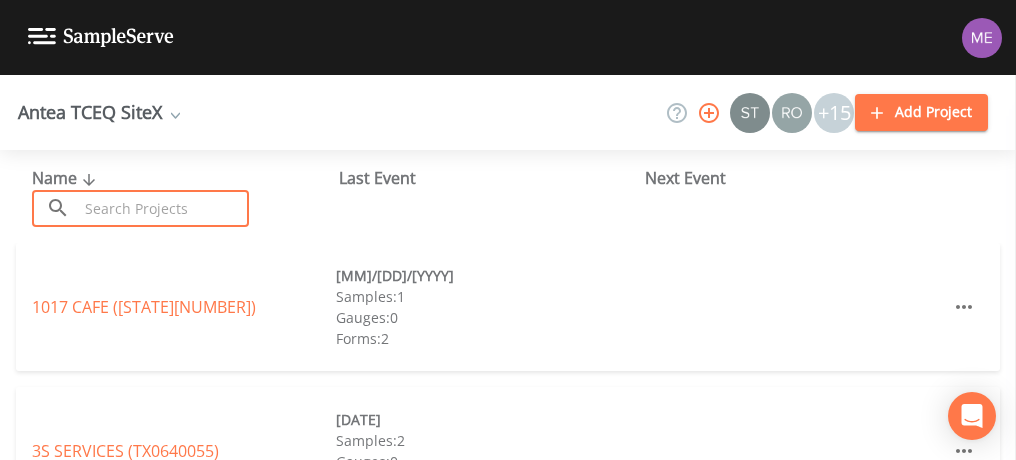 click at bounding box center (163, 208) 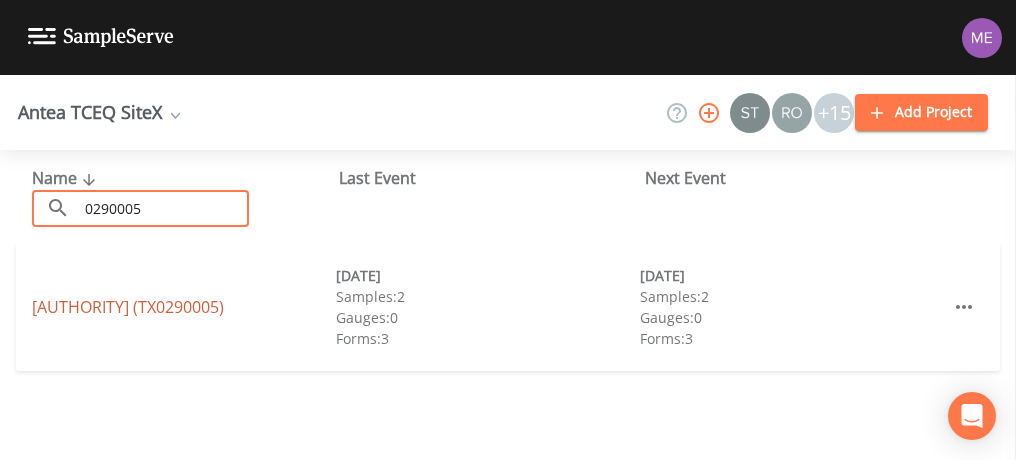 type on "0290005" 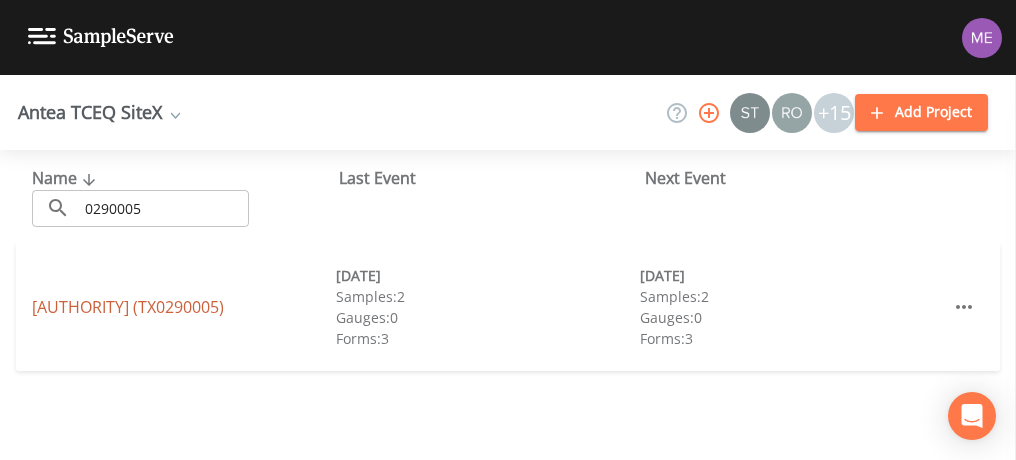 click on "[COMPANY] ([STATE][NUMBER])" at bounding box center (128, 307) 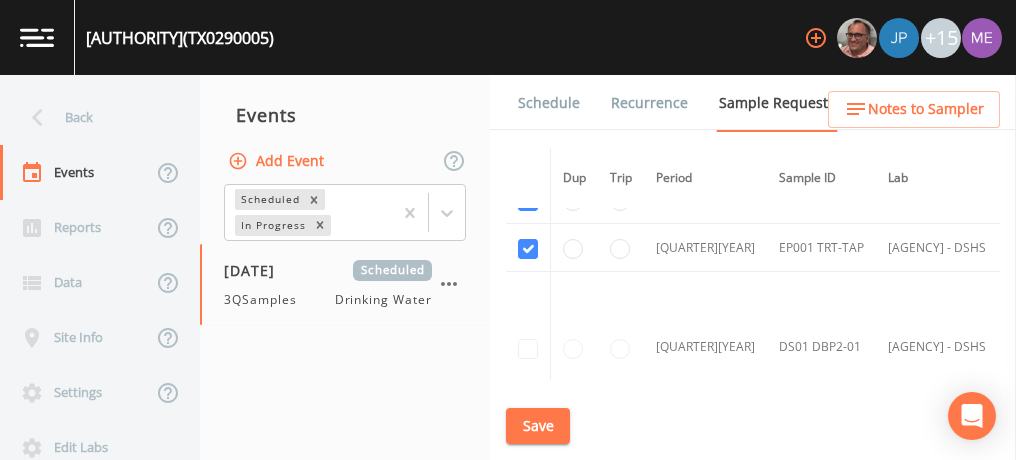 scroll, scrollTop: 2557, scrollLeft: 0, axis: vertical 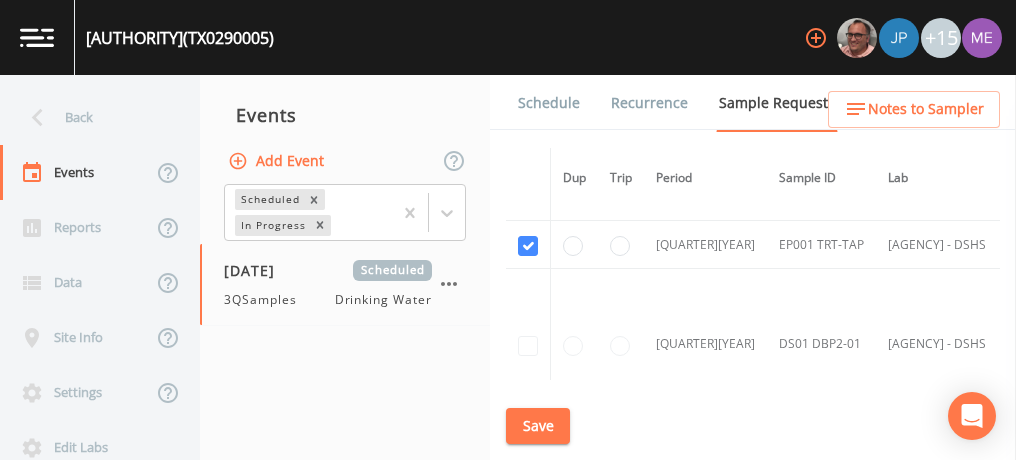click on "Schedule" at bounding box center [549, 103] 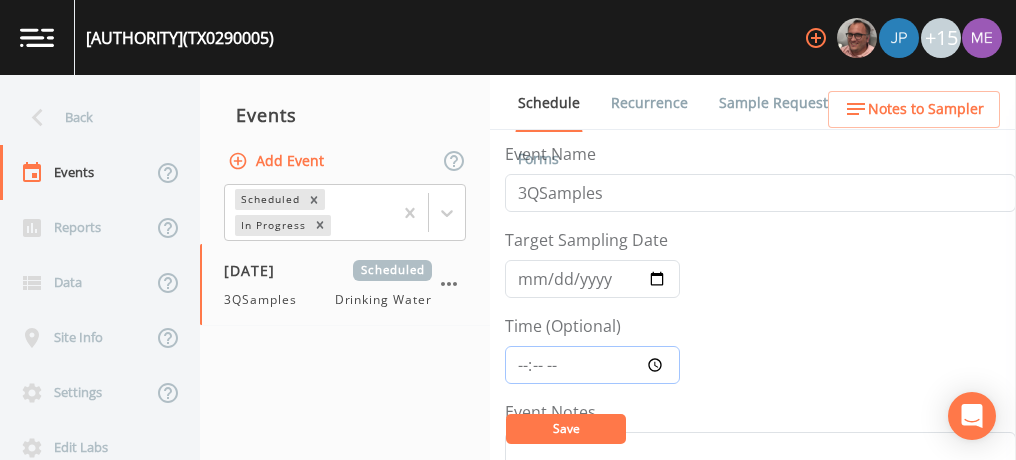 click on "Time (Optional)" at bounding box center (592, 365) 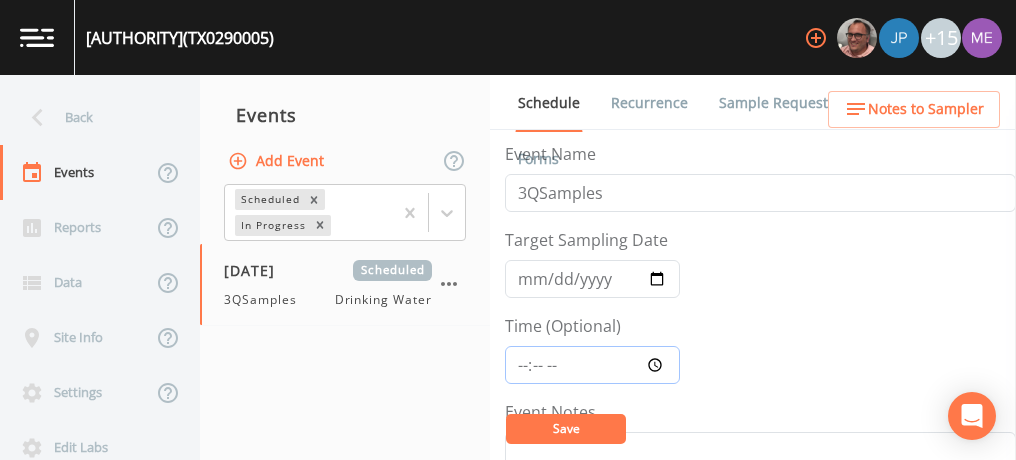 type on "[HH]:[MM]" 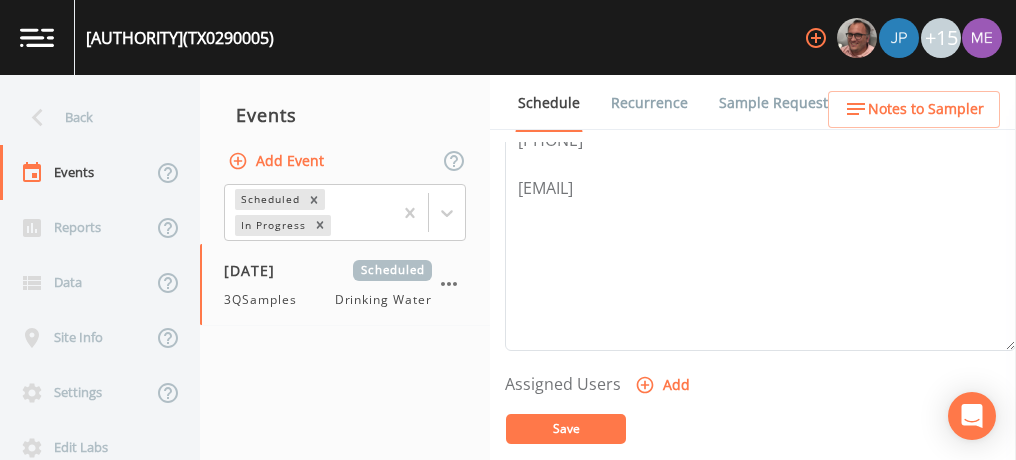 scroll, scrollTop: 638, scrollLeft: 0, axis: vertical 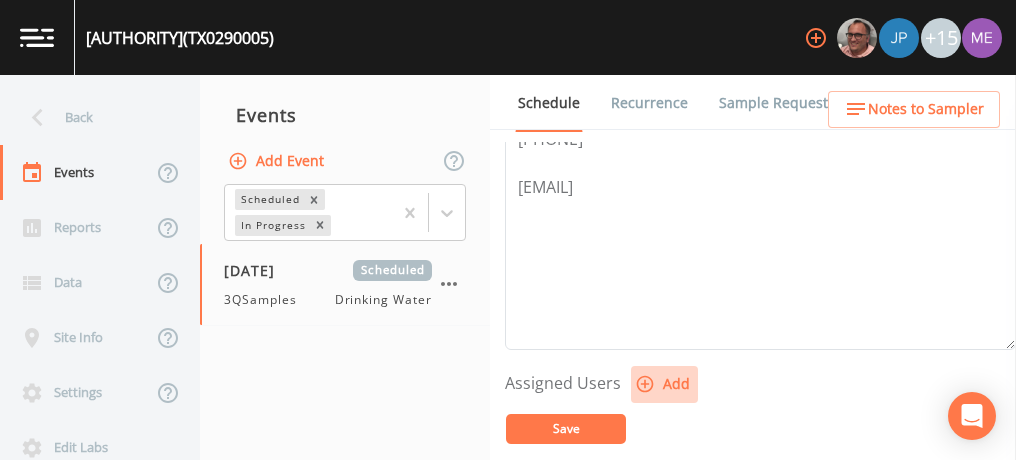 click 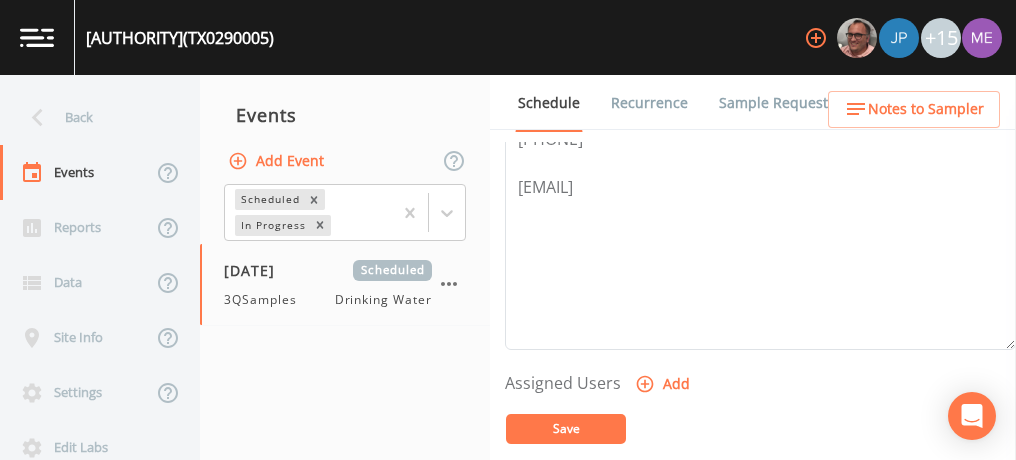 click on "Select User [FIRST] [LAST] [FIRST] [LAST] [FIRST] [LAST] [FIRST] [LAST] [FIRST] [LAST] [FIRST] [LAST] [FIRST] [LAST] [FIRST] [LAST] [EMAIL] [FIRST] [LAST] [FIRST] [LAST] [FIRST] [LAST] [FIRST] [LAST] [FIRST] [LAST]" at bounding box center (508, 523) 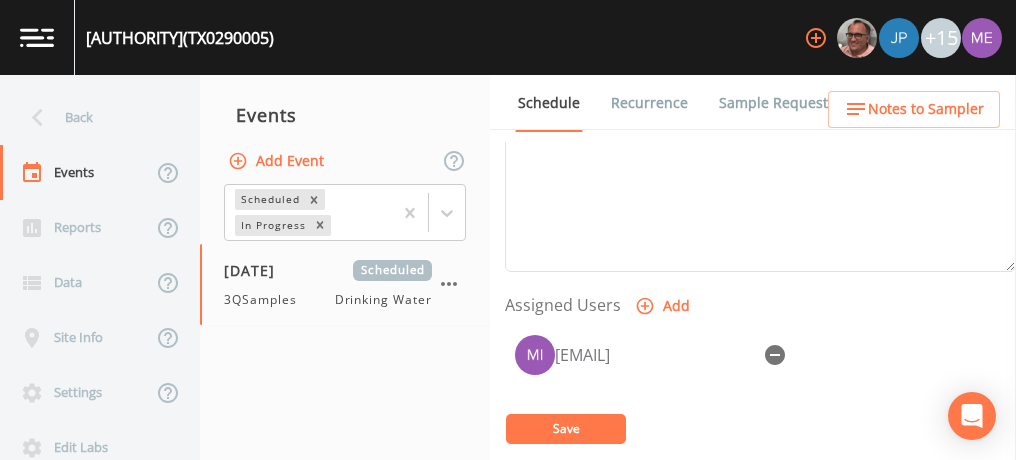 scroll, scrollTop: 716, scrollLeft: 0, axis: vertical 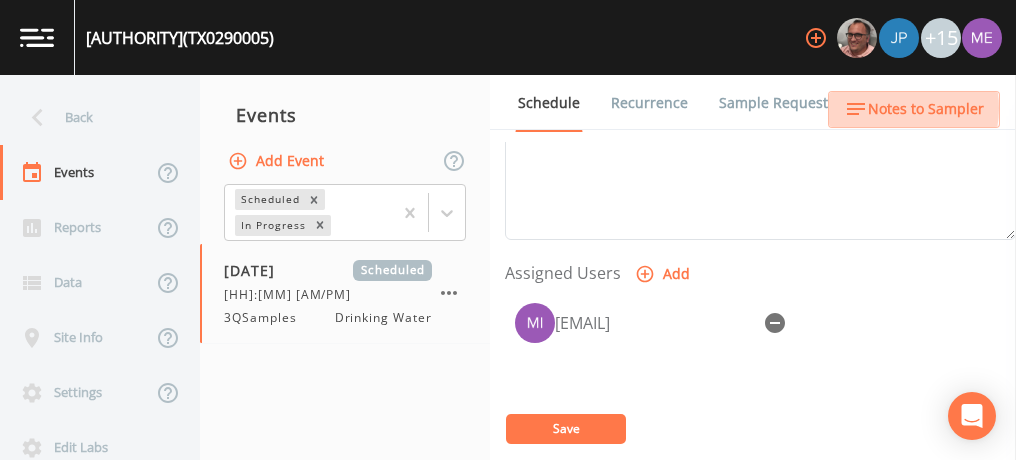 click on "Notes to Sampler" at bounding box center [926, 109] 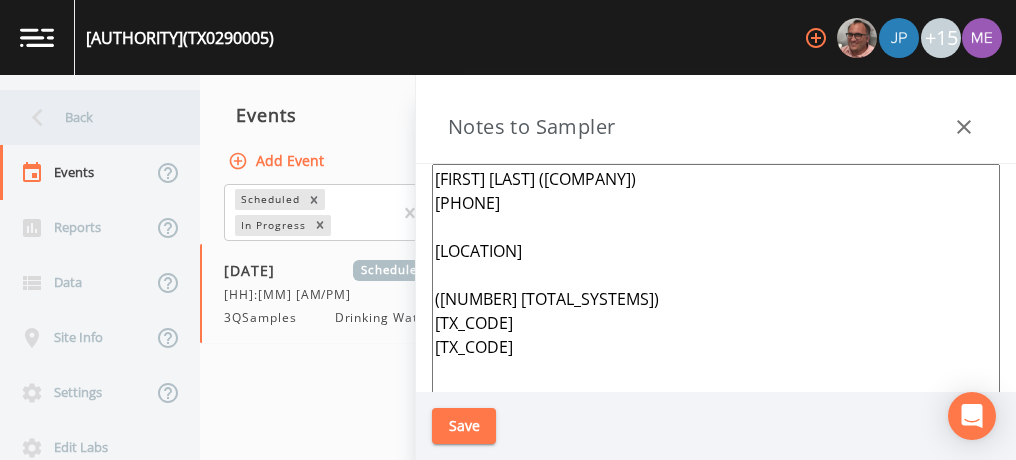 click on "Back" at bounding box center (90, 117) 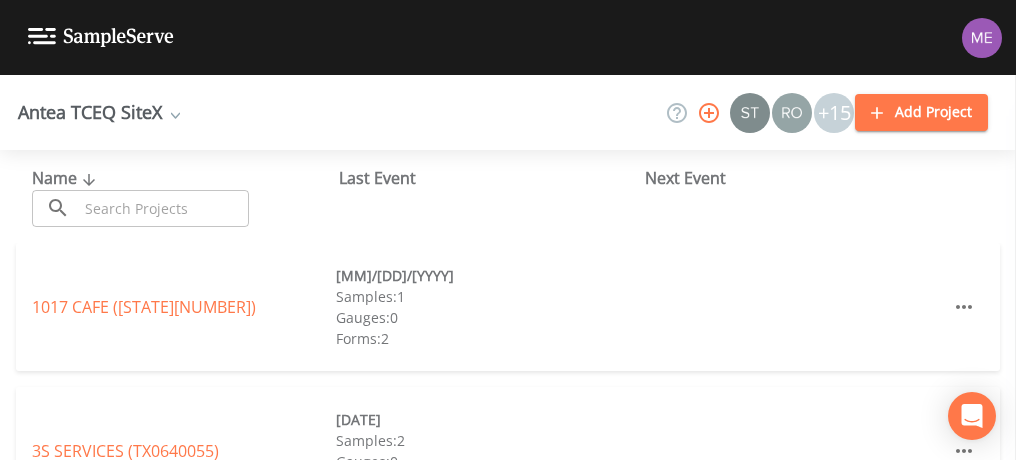 click at bounding box center [163, 208] 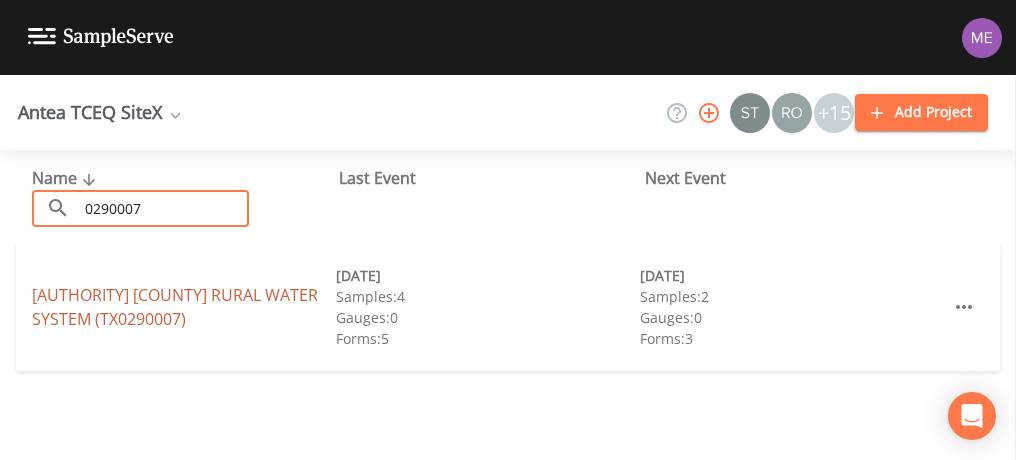 type on "0290007" 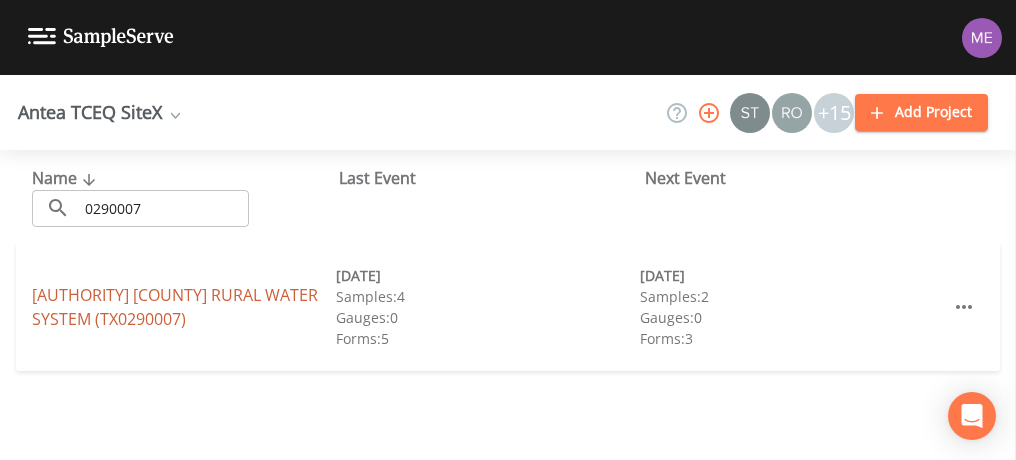 click on "[COMPANY] ([STATE][NUMBER])" at bounding box center [175, 307] 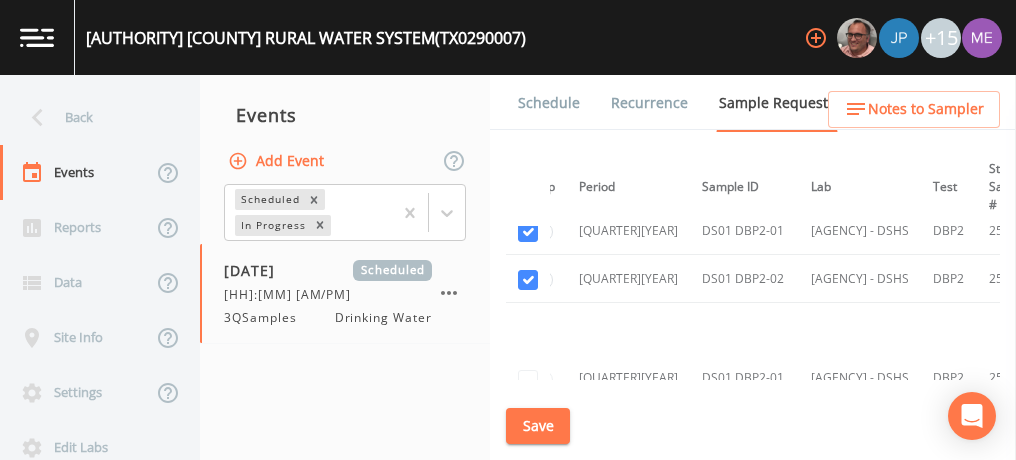scroll, scrollTop: 1572, scrollLeft: 26, axis: both 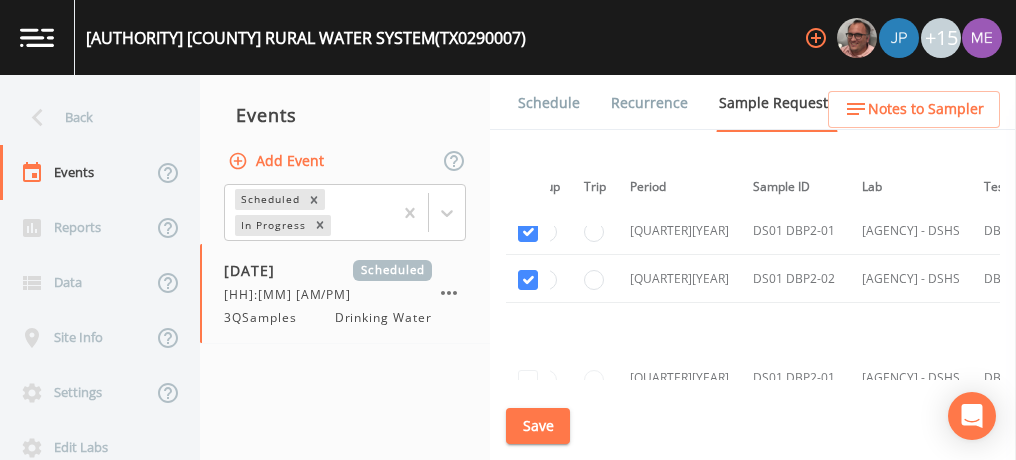 click on "Save" at bounding box center (538, 426) 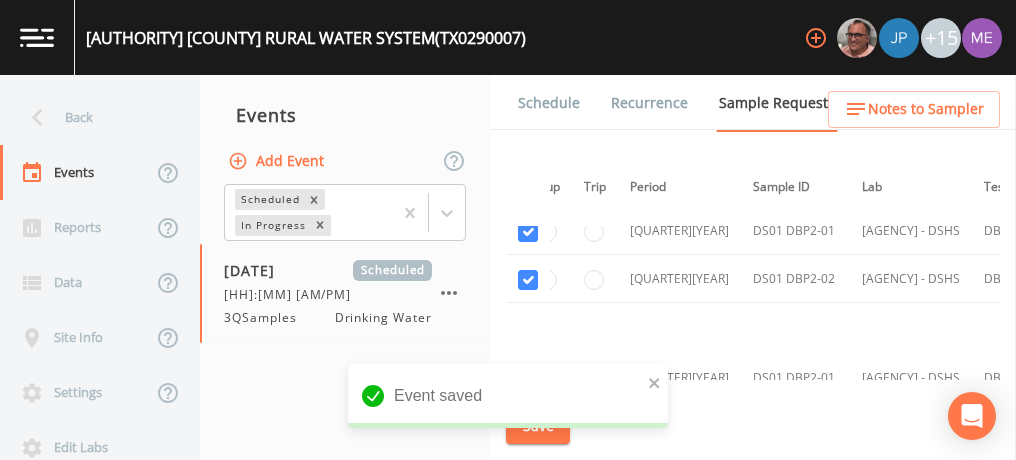 click on "Schedule" at bounding box center [549, 103] 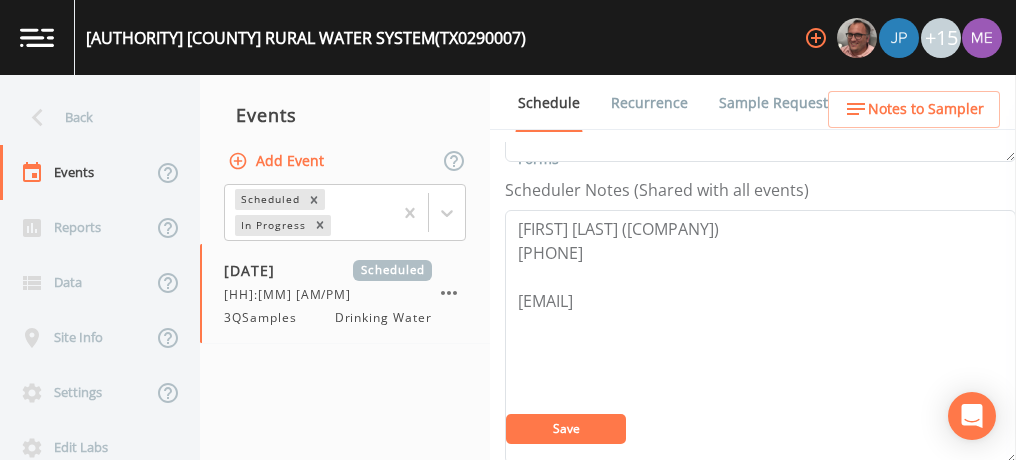 scroll, scrollTop: 525, scrollLeft: 0, axis: vertical 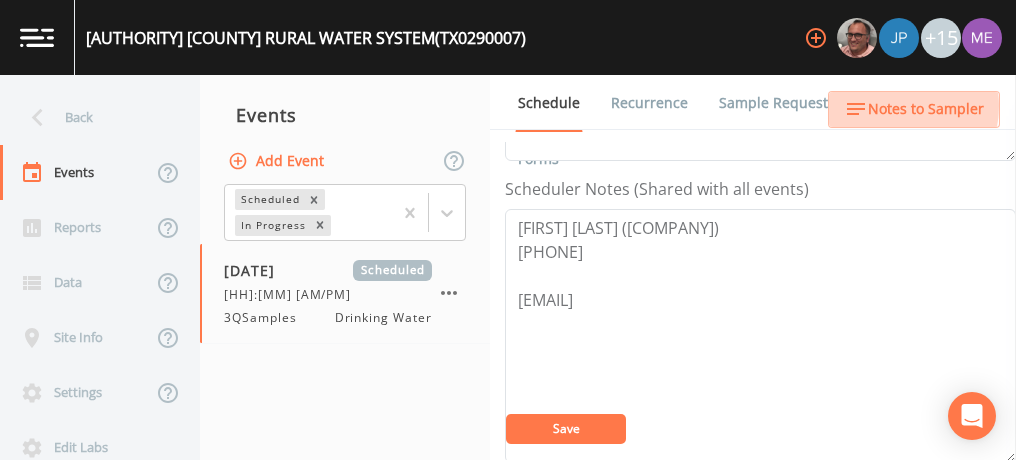 click on "Notes to Sampler" at bounding box center (926, 109) 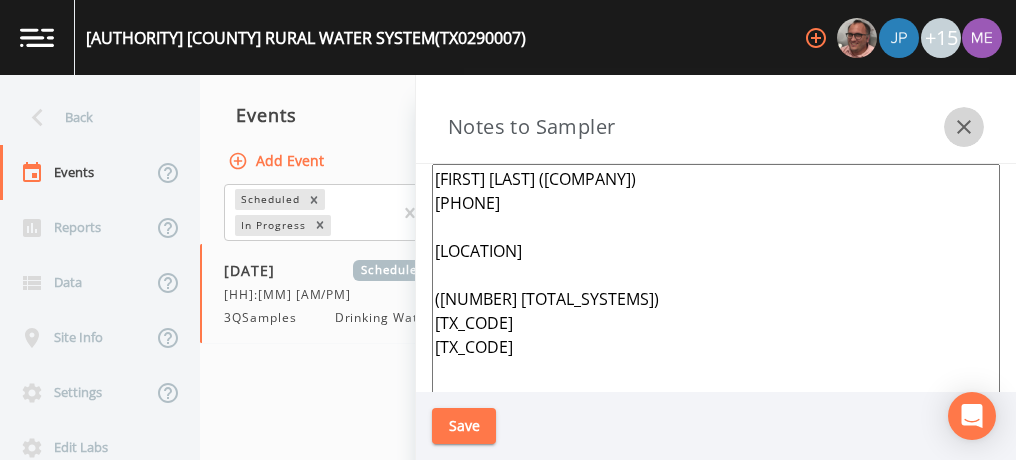 click 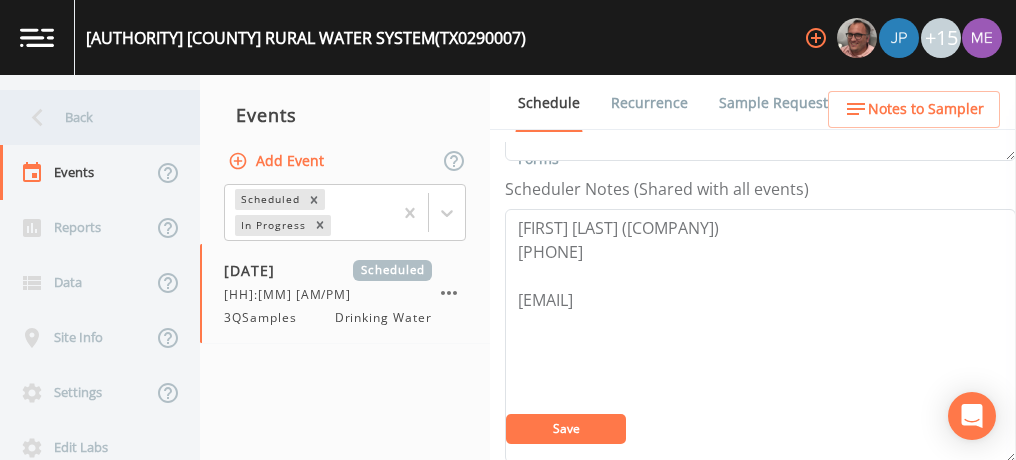 click on "Back" at bounding box center (90, 117) 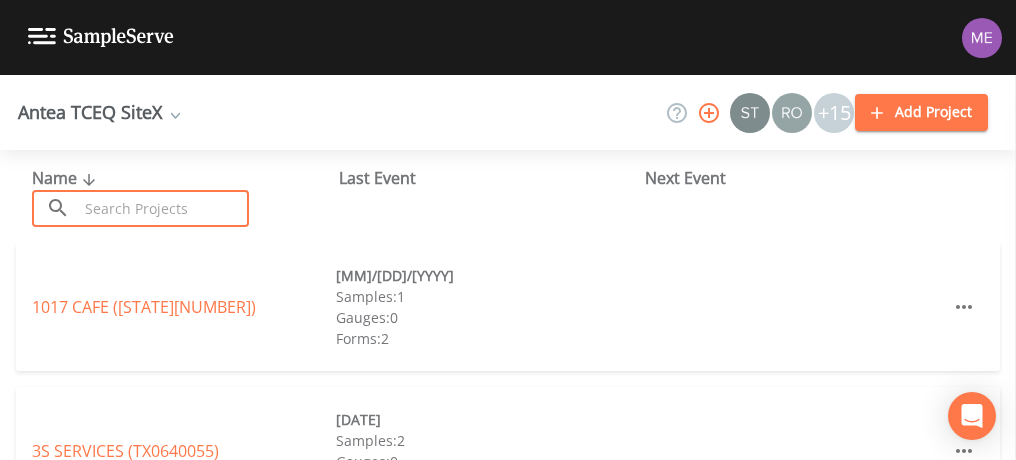 click at bounding box center [163, 208] 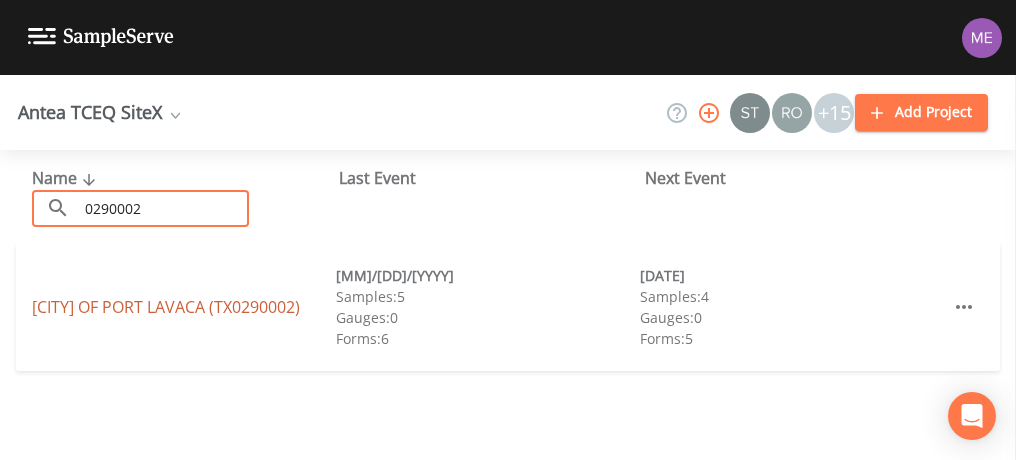 type on "0290002" 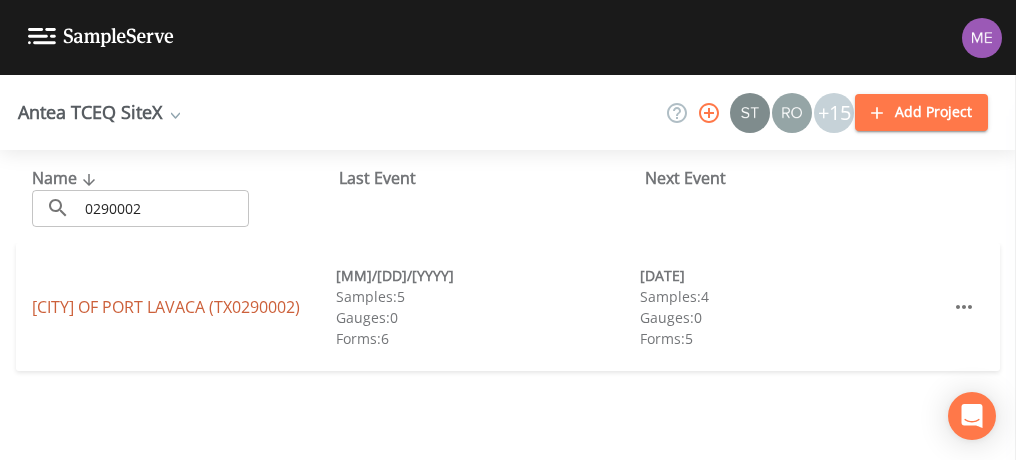 click on "[CITY] OF PORT LAVACA   (TX0290002)" at bounding box center (166, 307) 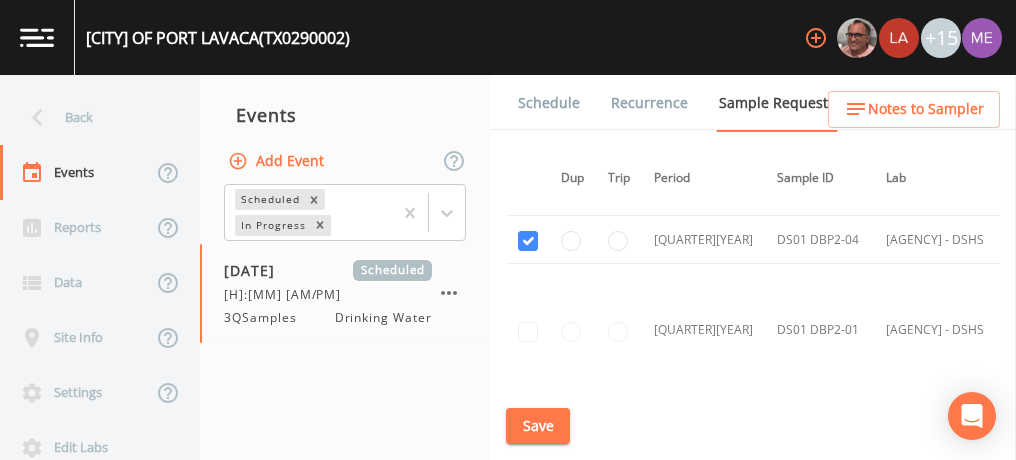 scroll, scrollTop: 2674, scrollLeft: 3, axis: both 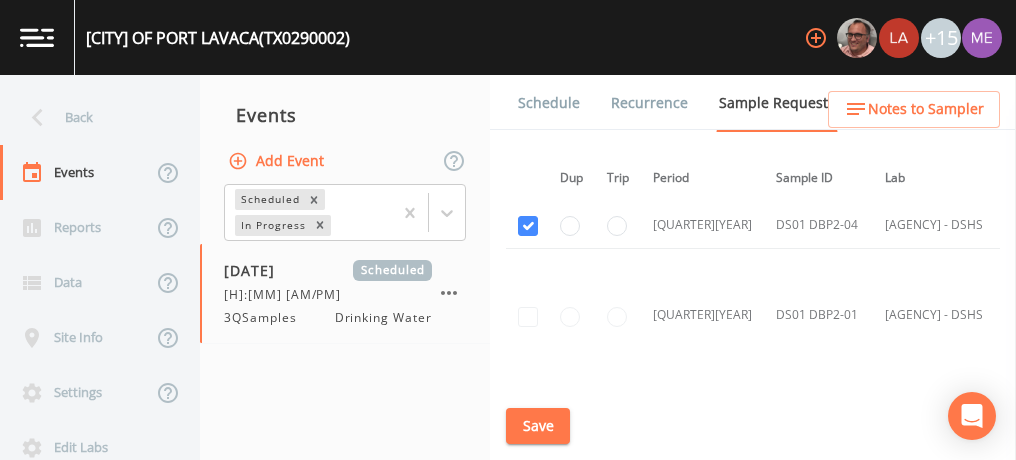 click on "Save" at bounding box center (538, 426) 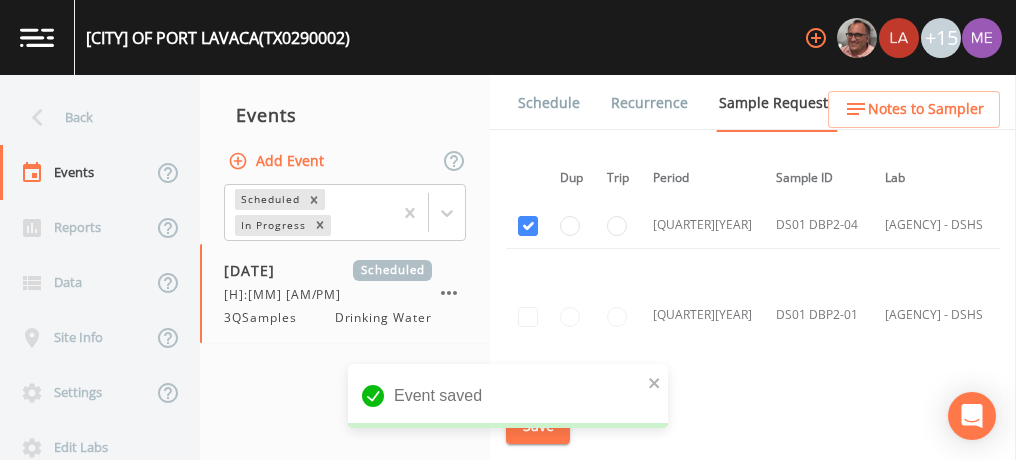 click on "Schedule" at bounding box center [549, 103] 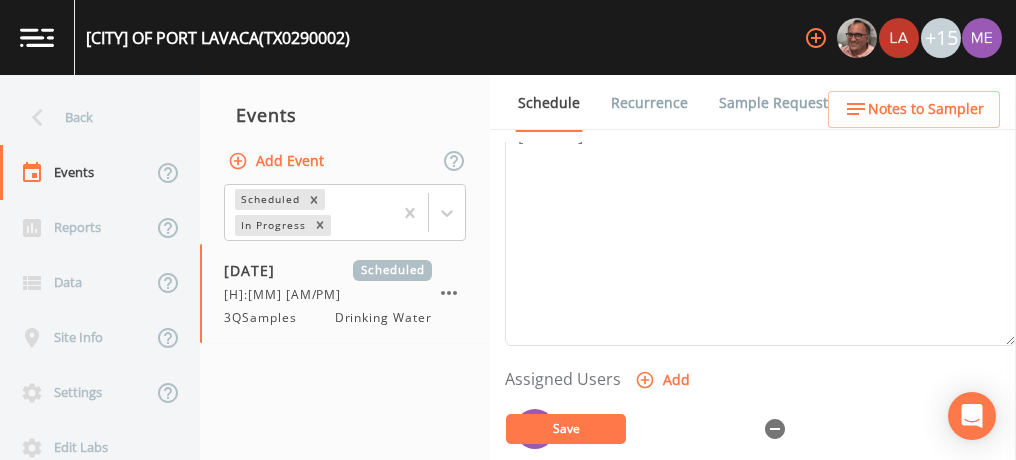 scroll, scrollTop: 661, scrollLeft: 0, axis: vertical 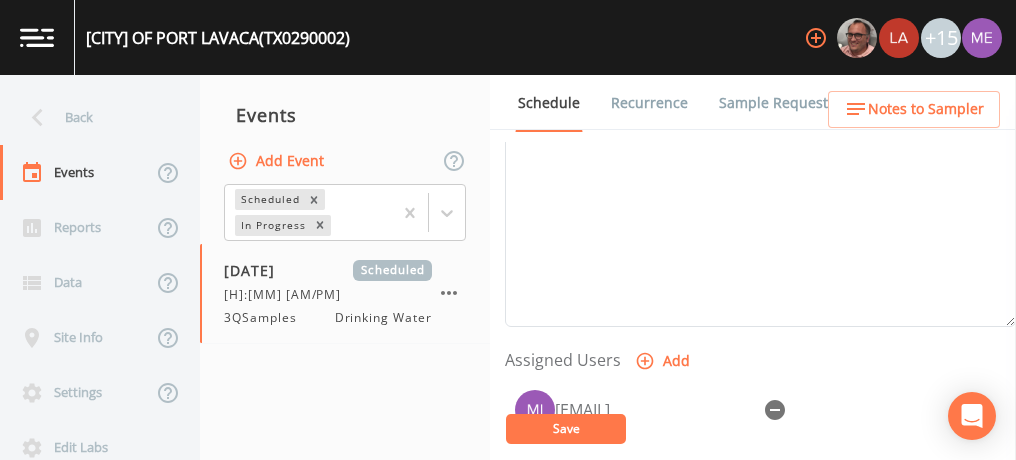 click on "Save" at bounding box center (566, 429) 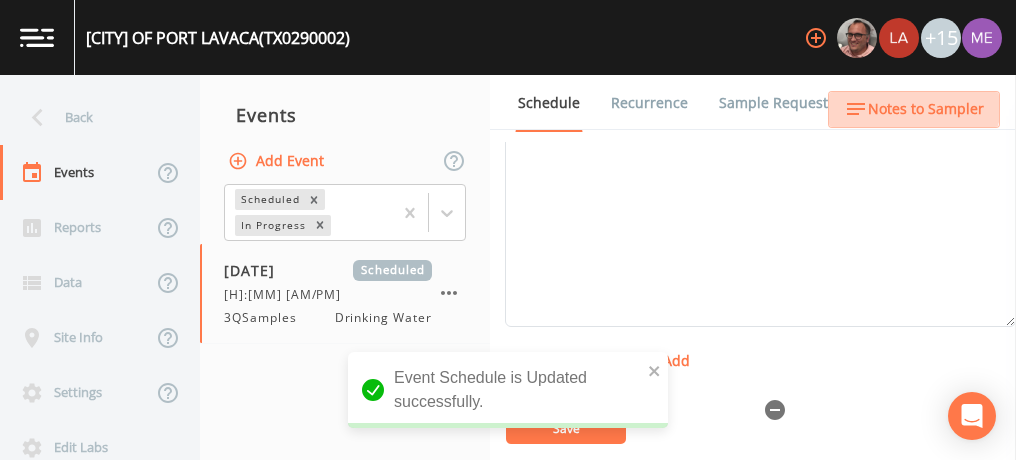 click on "Notes to Sampler" at bounding box center [926, 109] 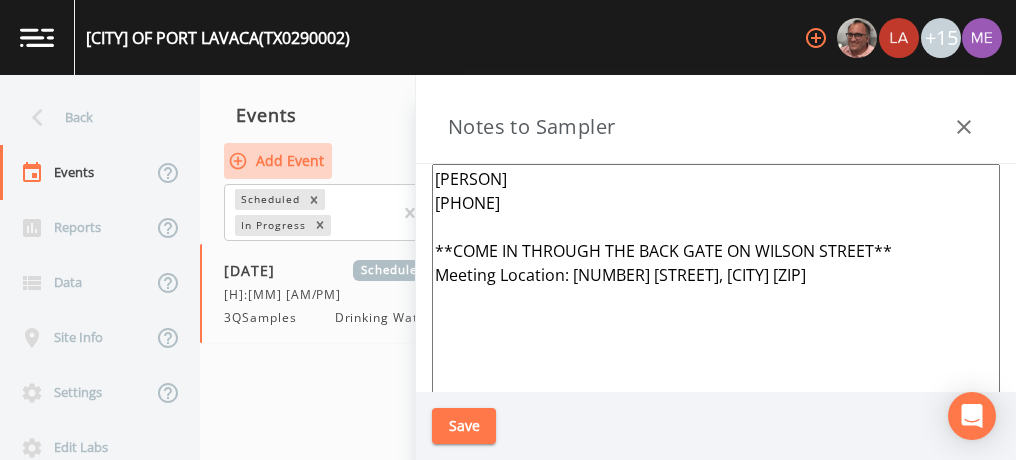 click on "Add Event" at bounding box center [278, 161] 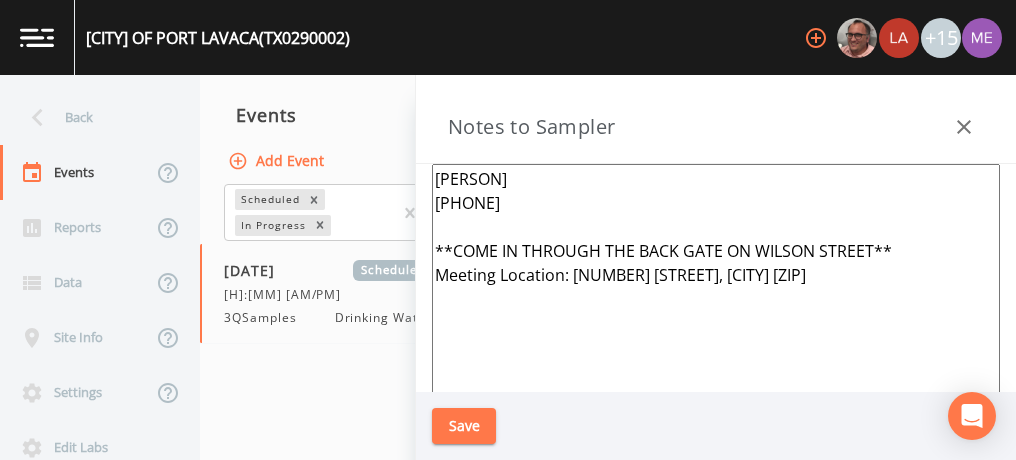 click on "Cancel" at bounding box center (70, 863) 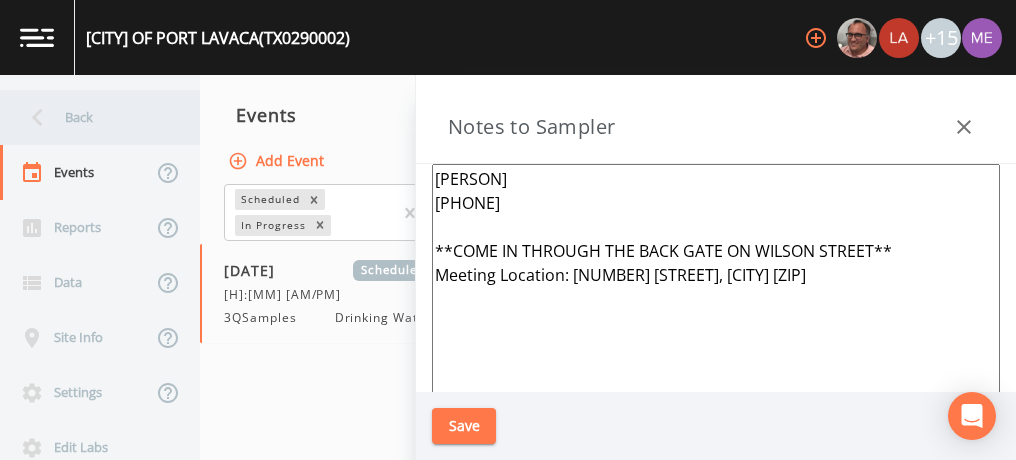 click on "Back" at bounding box center (90, 117) 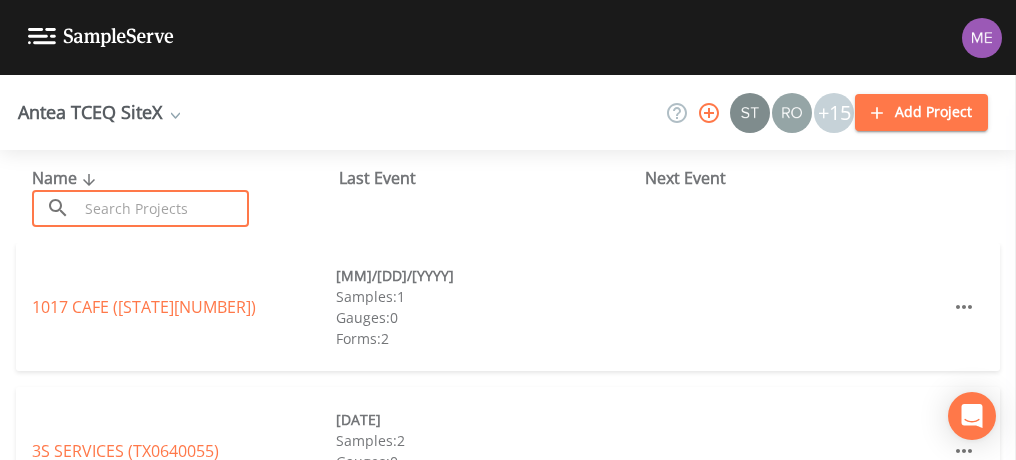 click at bounding box center (163, 208) 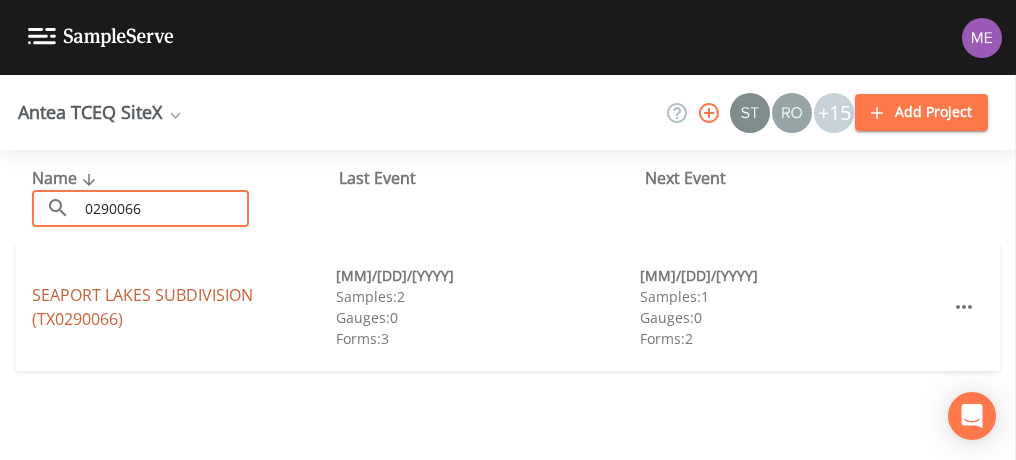 type on "0290066" 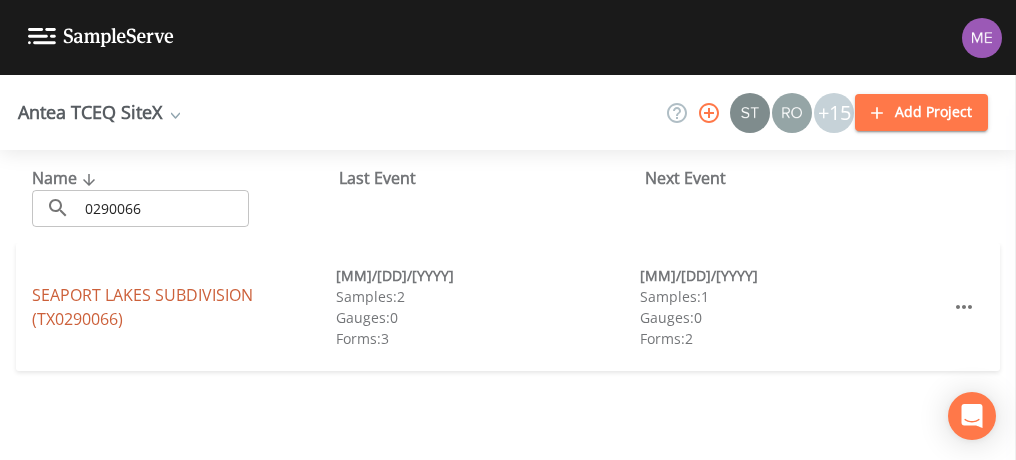 click on "SEAPORT LAKES SUBDIVISION   (TX0290066)" at bounding box center [142, 307] 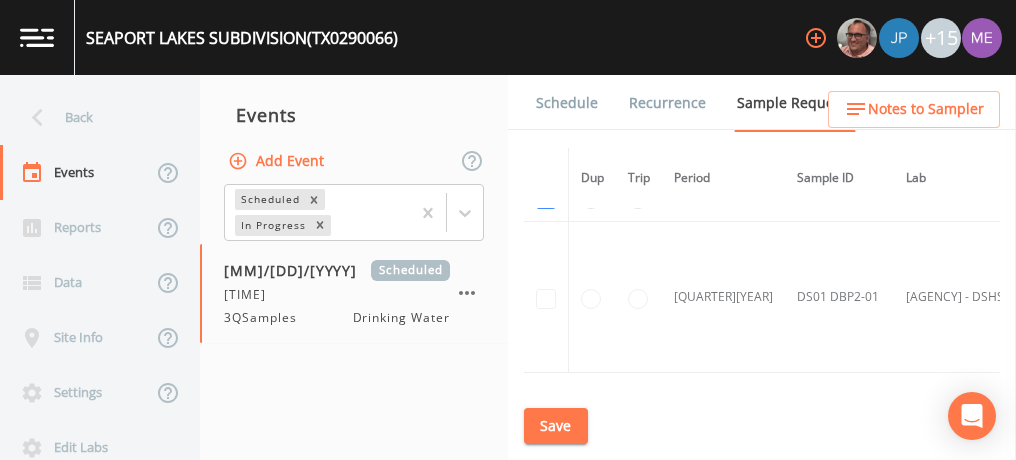 scroll, scrollTop: 1491, scrollLeft: 0, axis: vertical 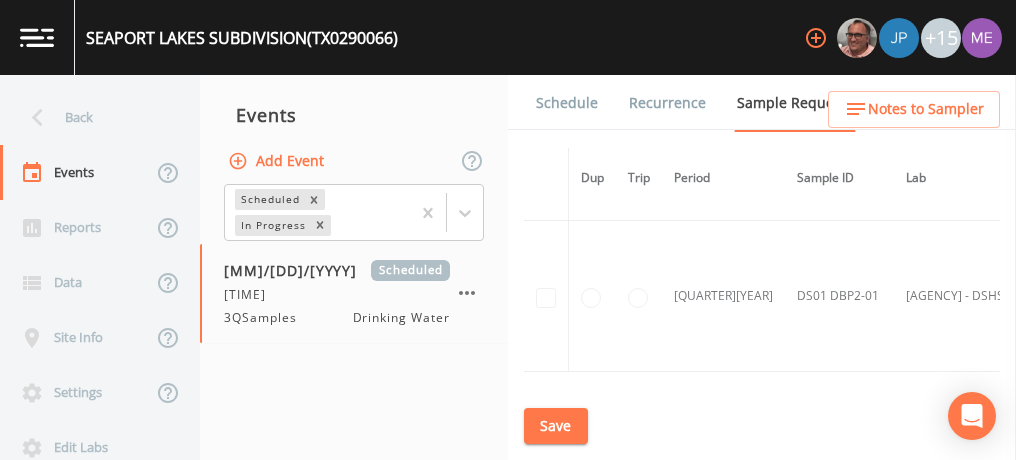 click on "Schedule" at bounding box center [567, 103] 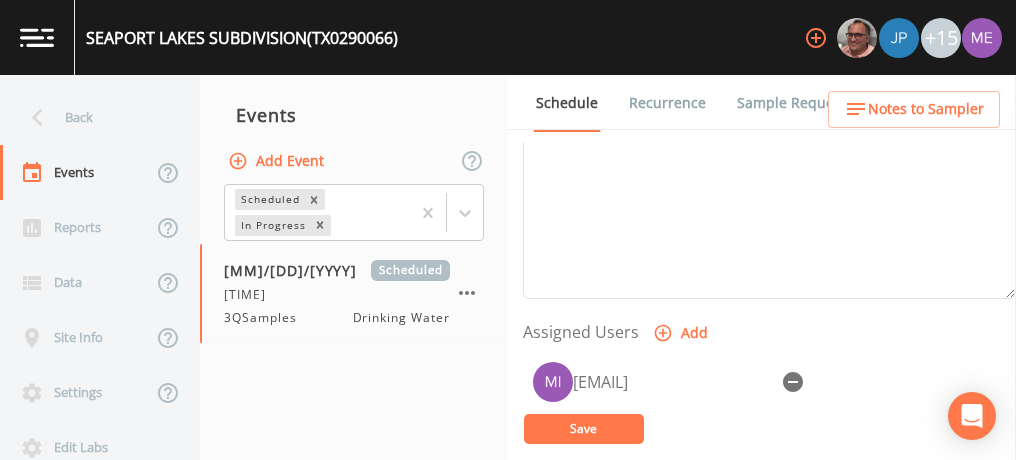 scroll, scrollTop: 700, scrollLeft: 0, axis: vertical 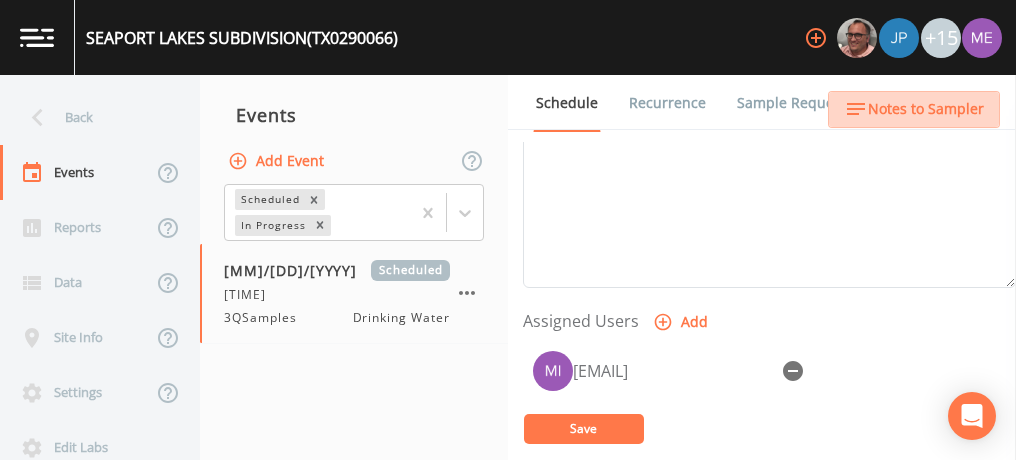 click on "Notes to Sampler" at bounding box center [926, 109] 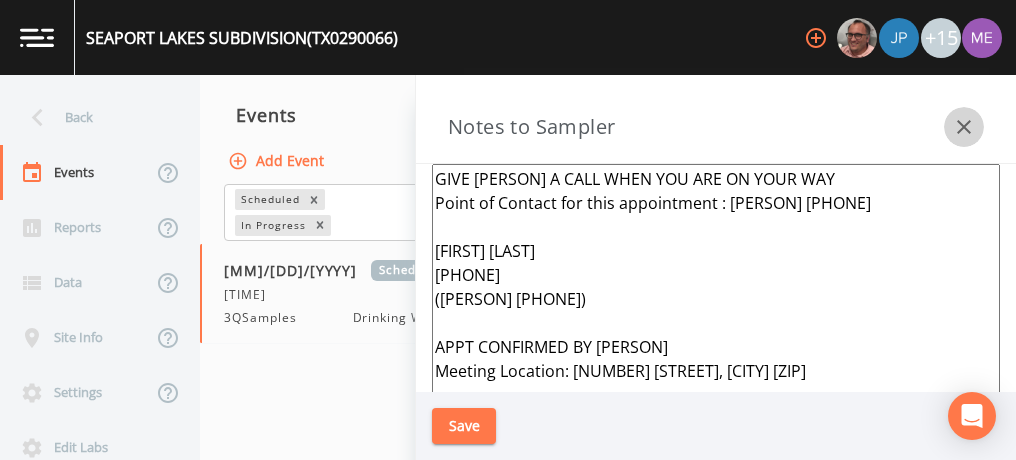 click 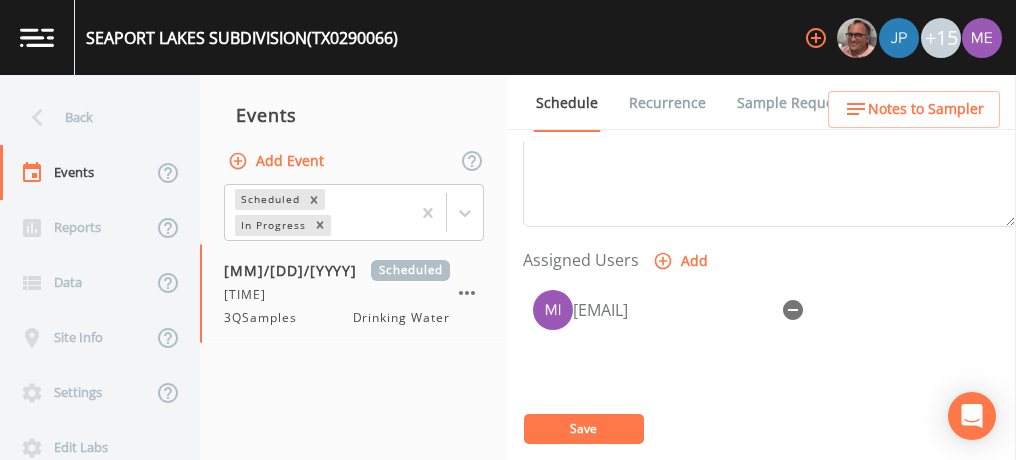 scroll, scrollTop: 762, scrollLeft: 0, axis: vertical 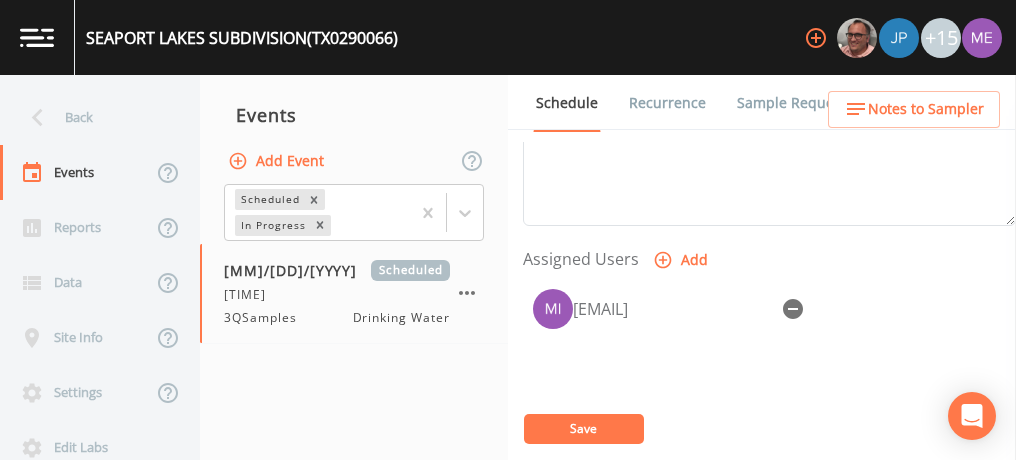 click on "Save" at bounding box center (584, 429) 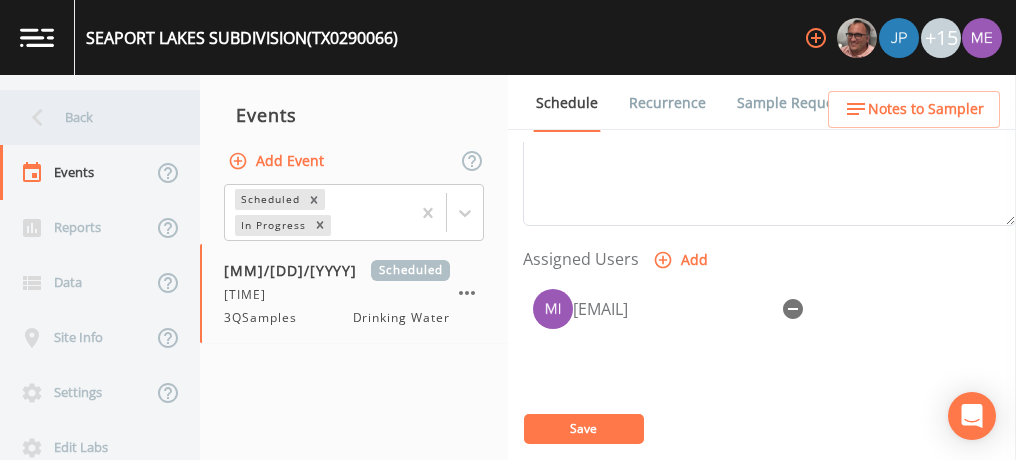 click on "Back" at bounding box center (90, 117) 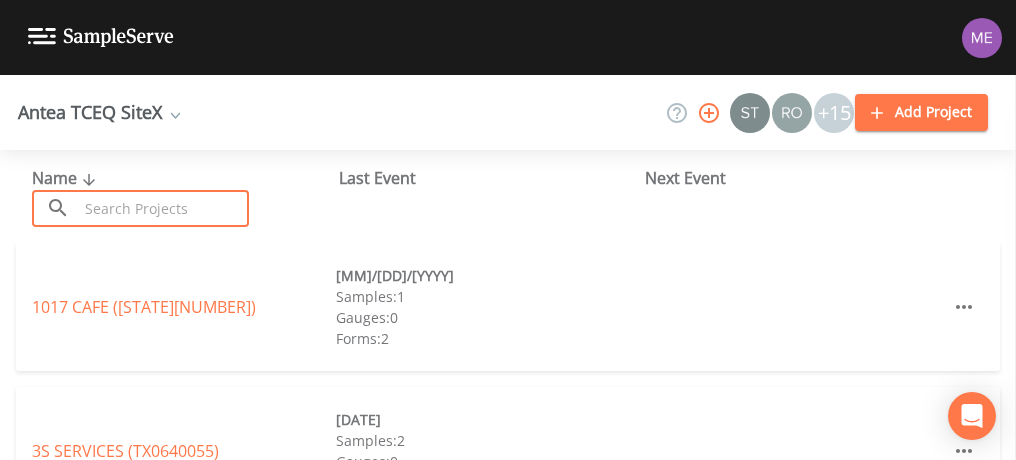 click at bounding box center (163, 208) 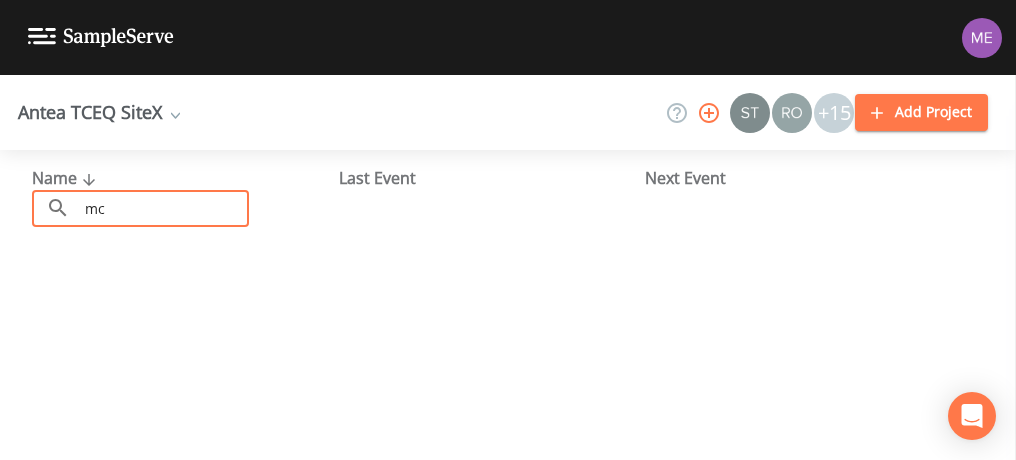 type on "m" 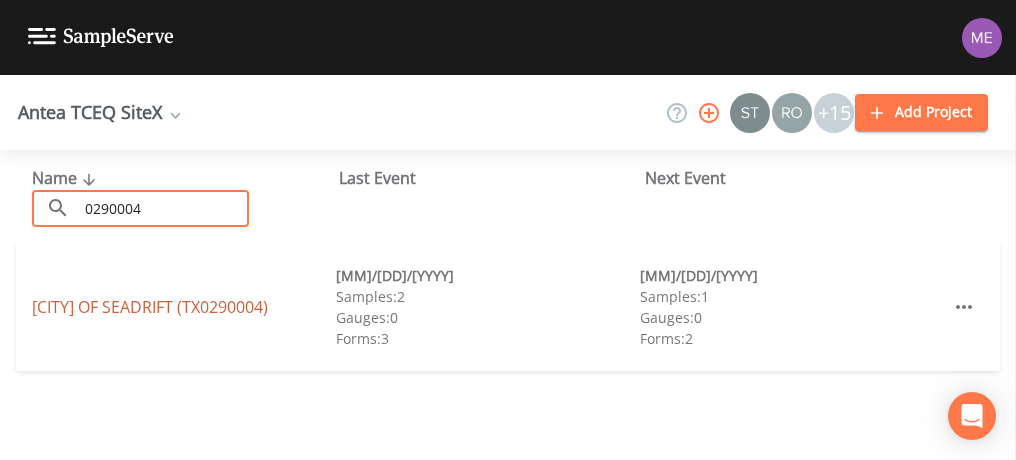 type on "0290004" 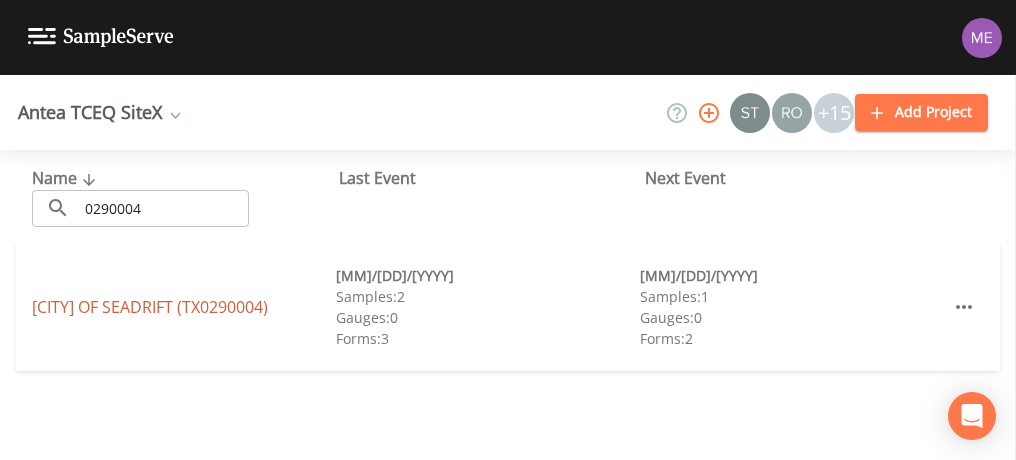 click on "[COMPANY] ([STATE][NUMBER])" at bounding box center (150, 307) 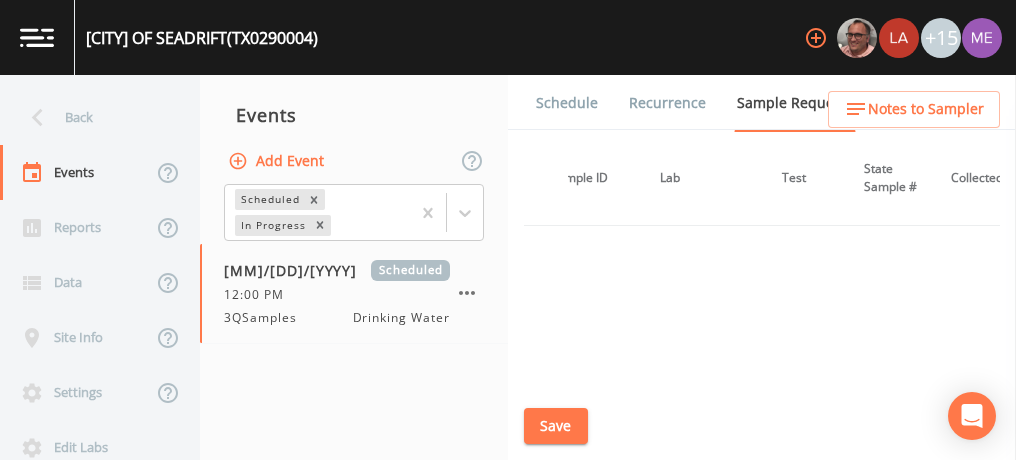 scroll, scrollTop: 1233, scrollLeft: 189, axis: both 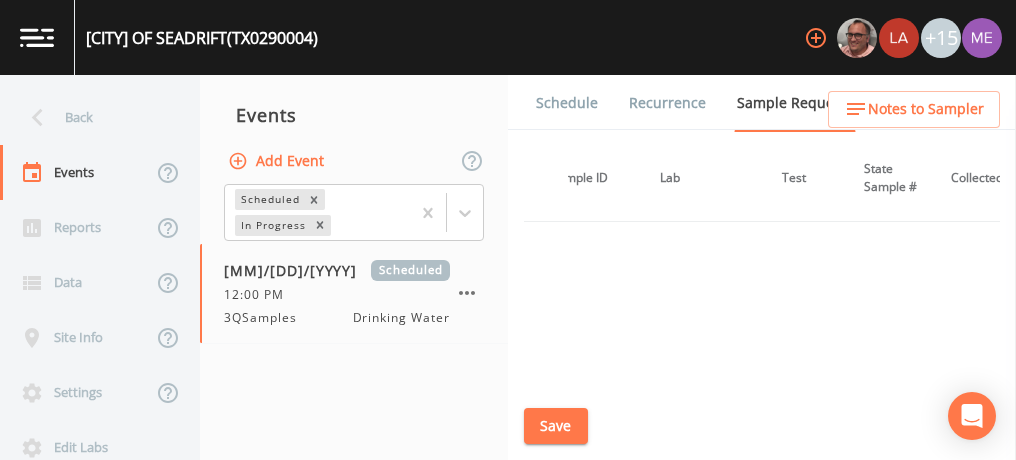 click on "Save" at bounding box center [556, 426] 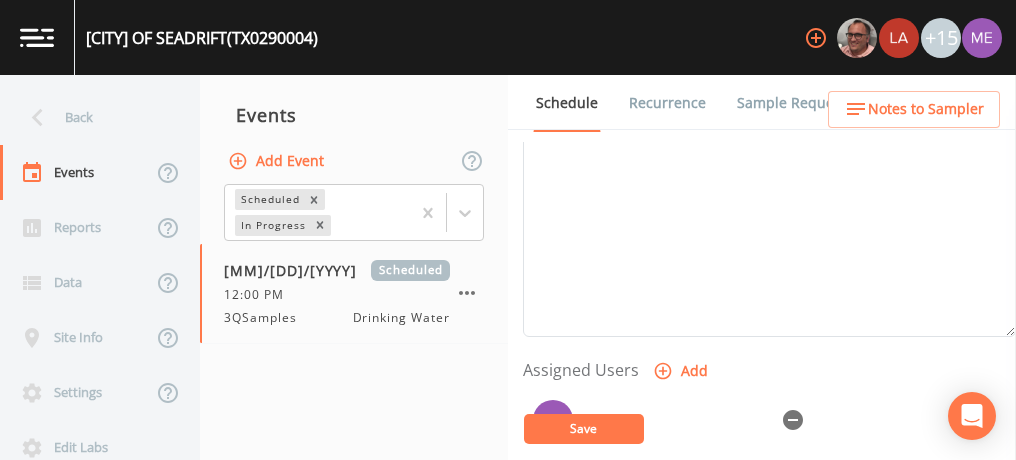 scroll, scrollTop: 717, scrollLeft: 0, axis: vertical 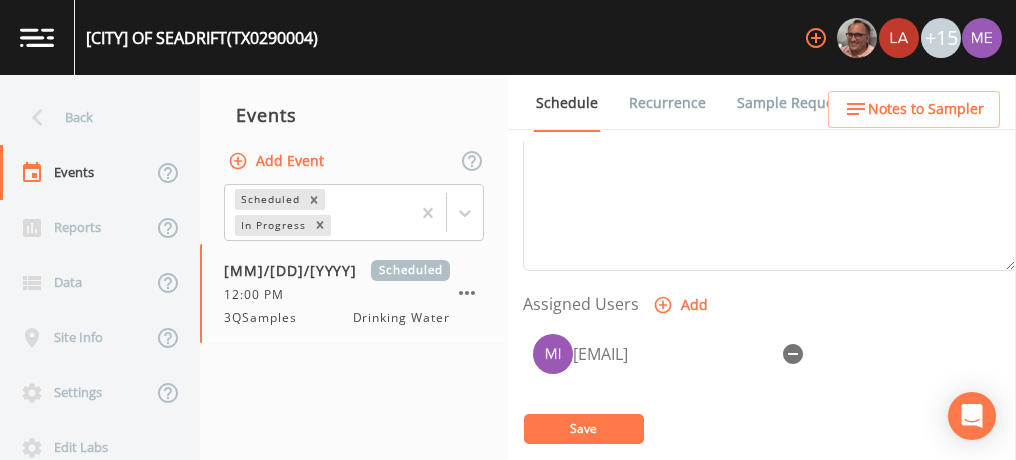click on "Save" at bounding box center (584, 429) 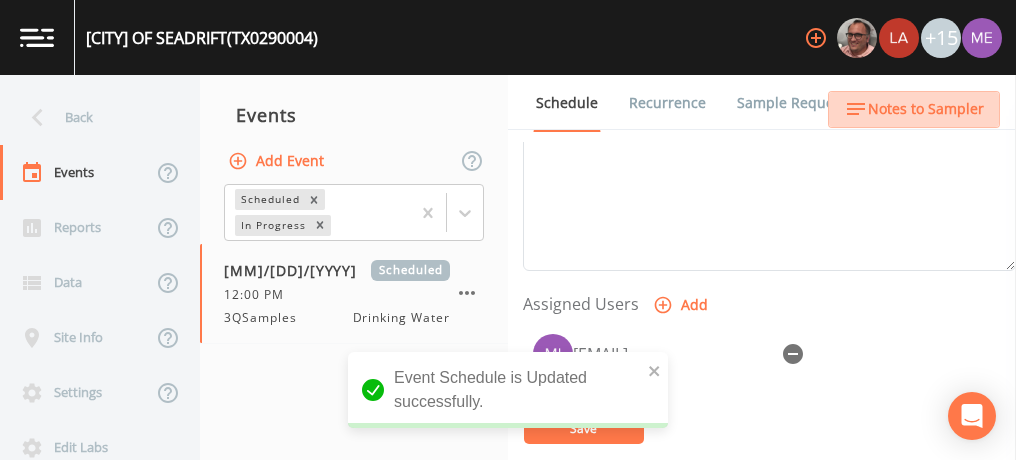 click on "Notes to Sampler" at bounding box center [926, 109] 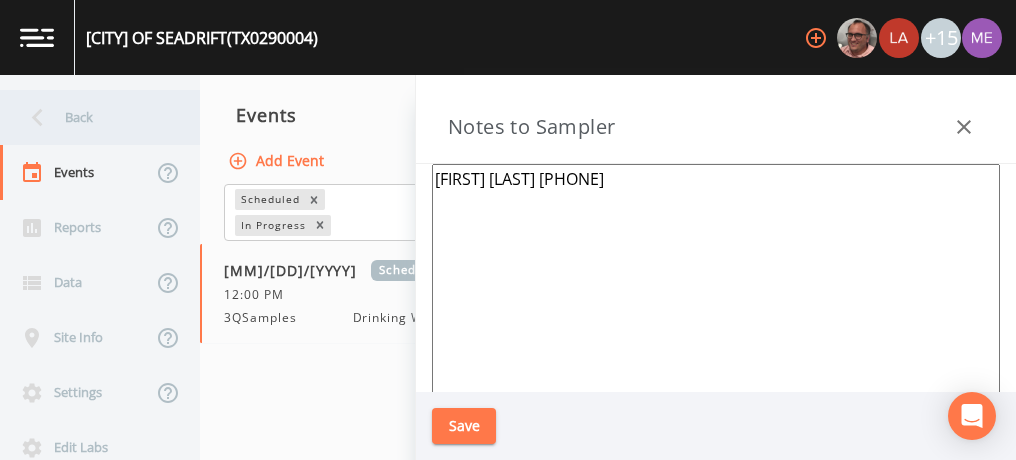 click on "Back" at bounding box center [90, 117] 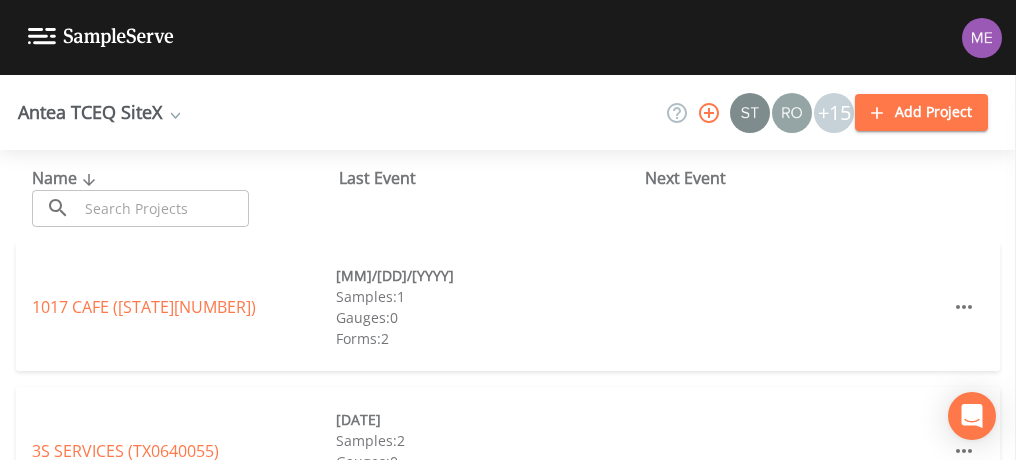 click at bounding box center (163, 208) 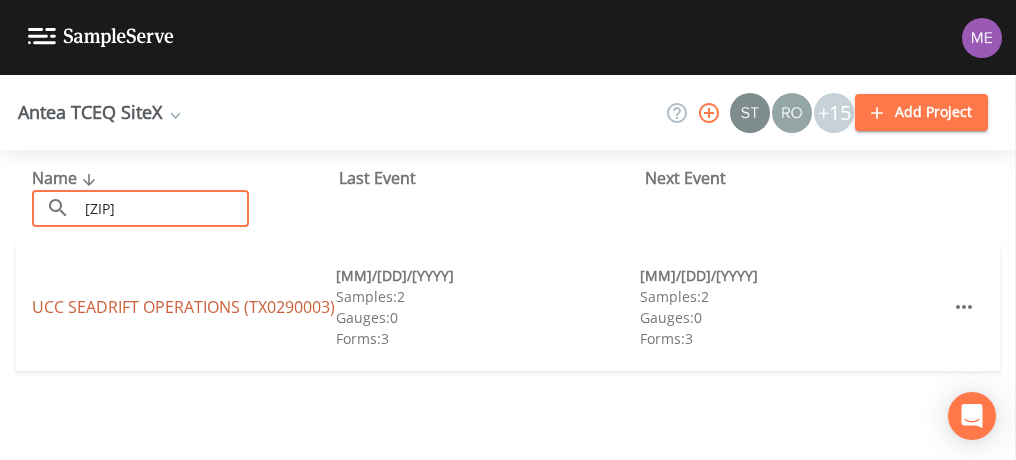 type on "[ZIP]" 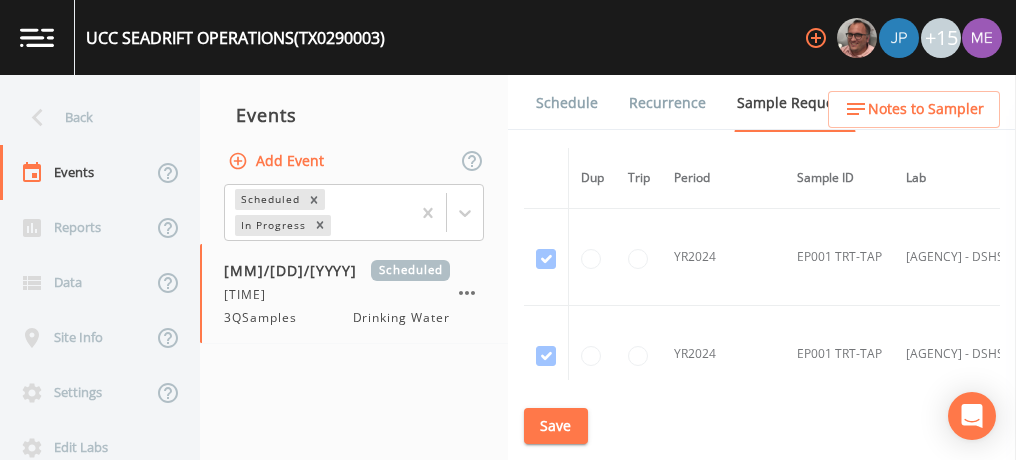 click on "Data" at bounding box center [76, 282] 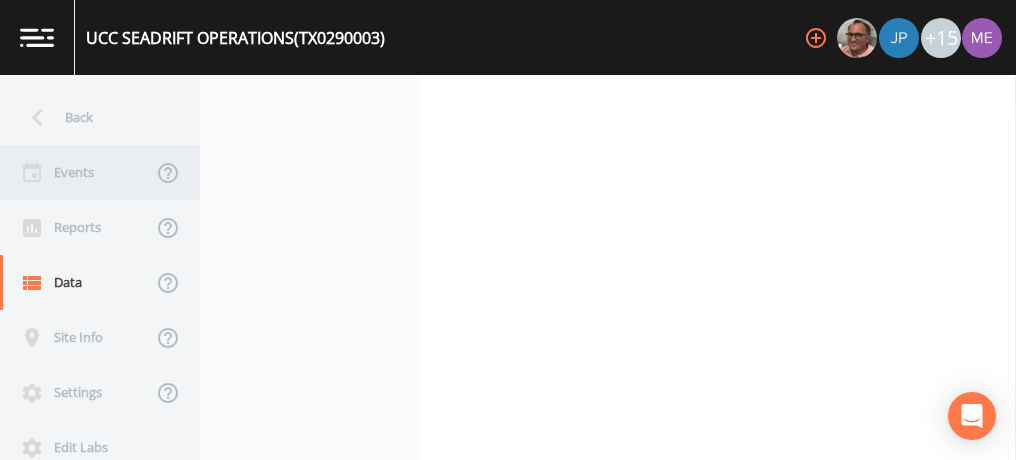 click on "Events" at bounding box center (76, 172) 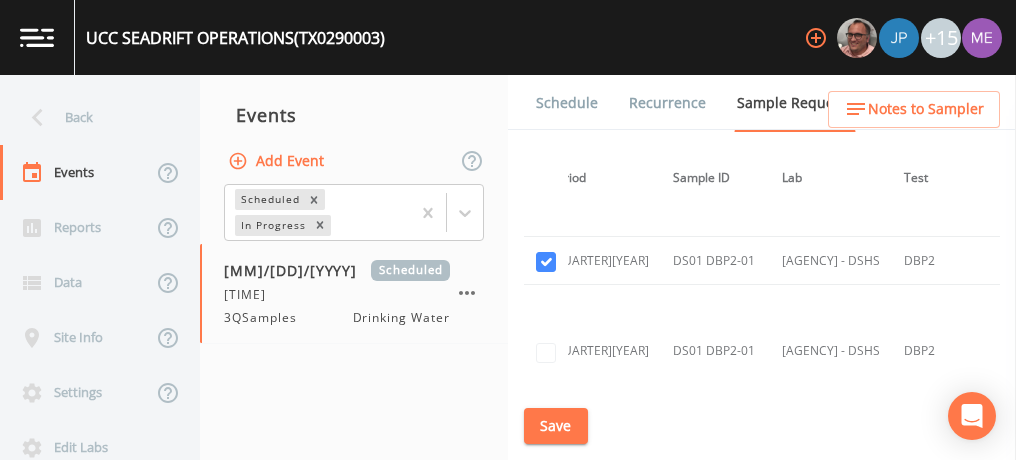 scroll, scrollTop: 2232, scrollLeft: 124, axis: both 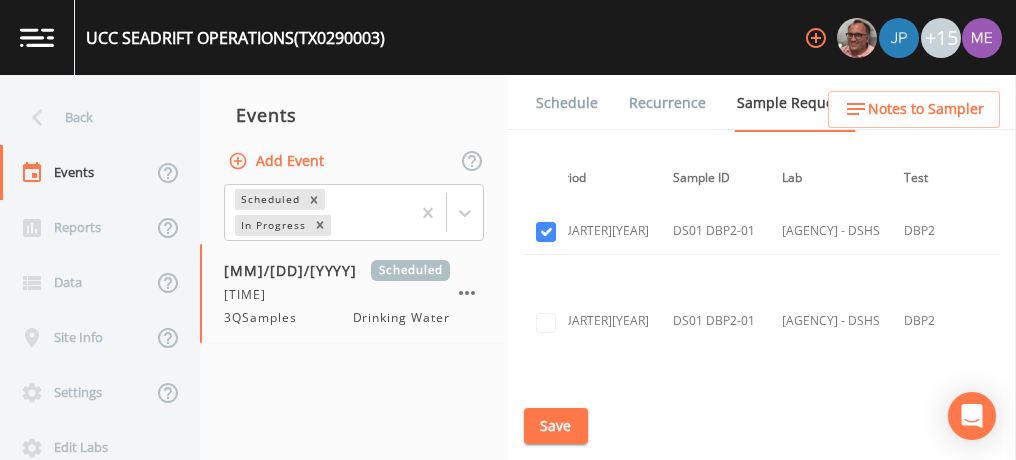 click on "Schedule" at bounding box center [567, 103] 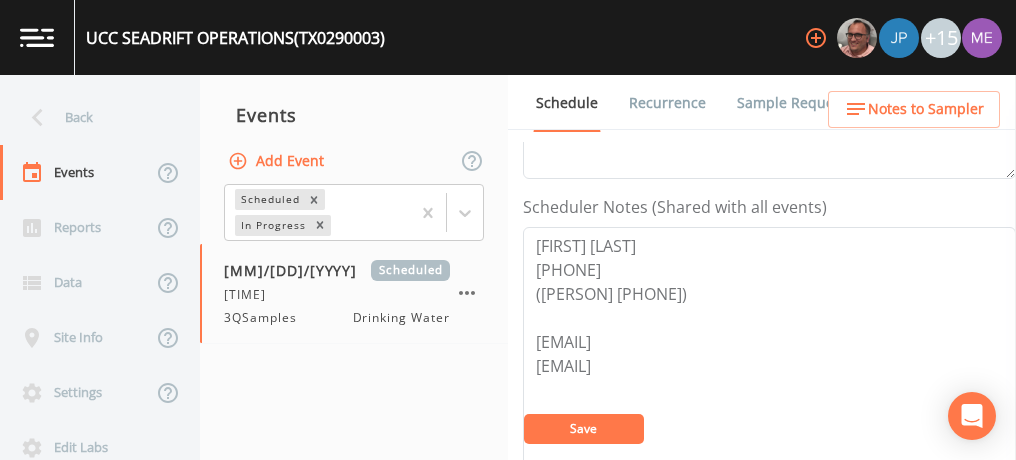 scroll, scrollTop: 508, scrollLeft: 0, axis: vertical 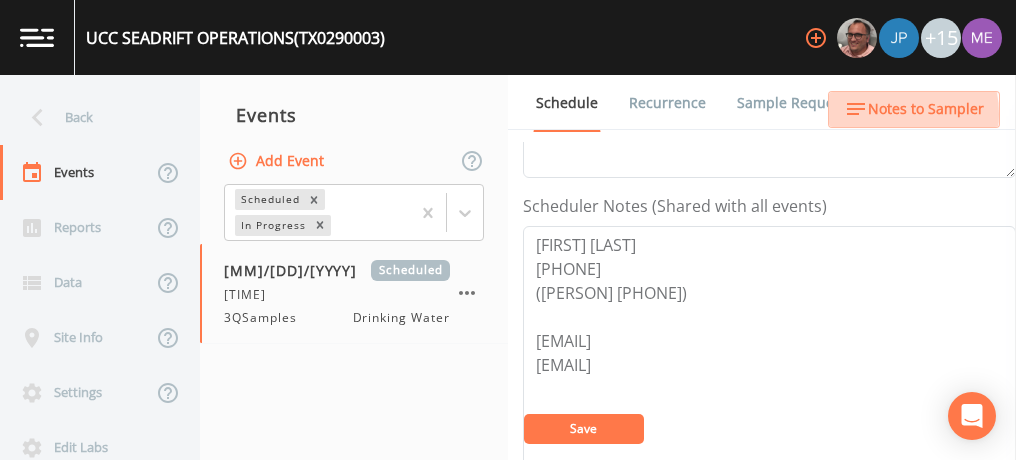 click on "Notes to Sampler" at bounding box center [926, 109] 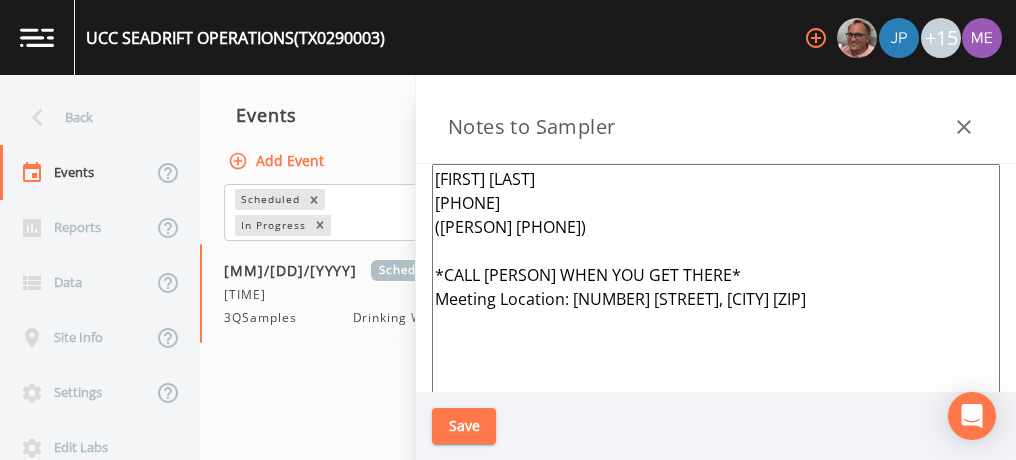 click 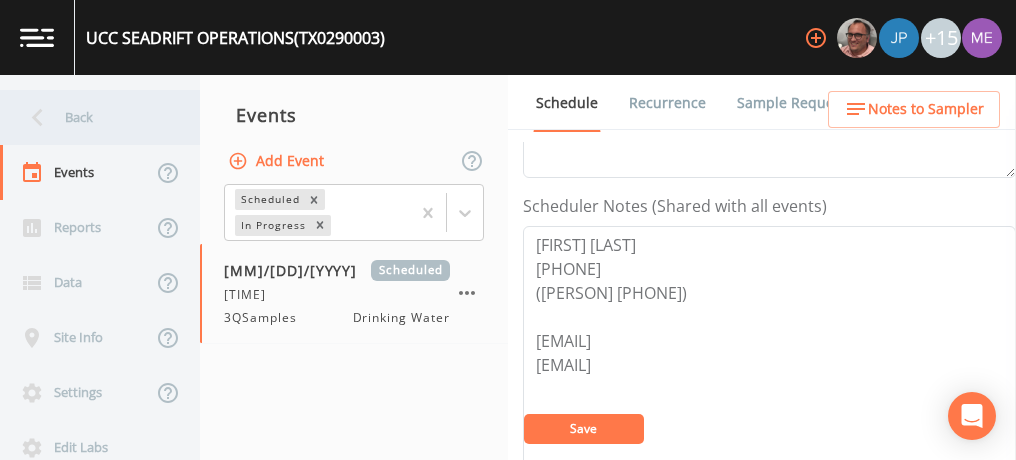 click on "Back" at bounding box center (90, 117) 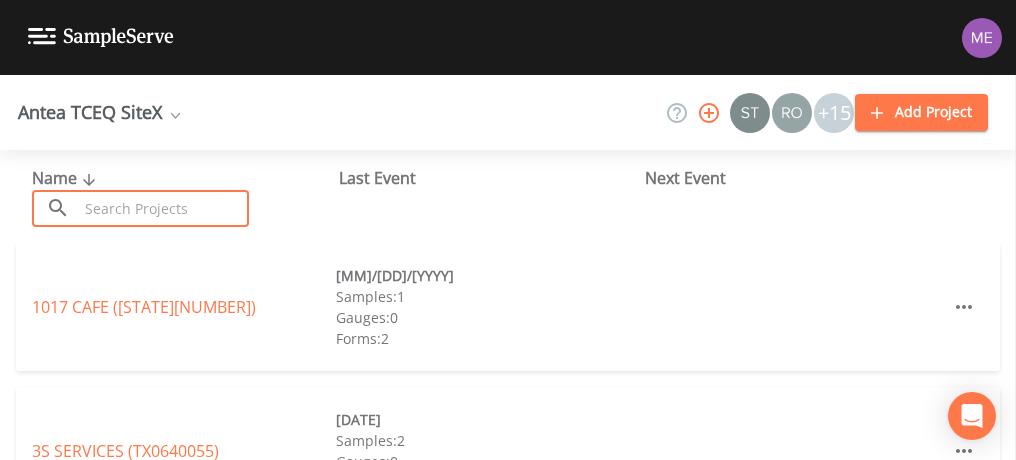click at bounding box center [163, 208] 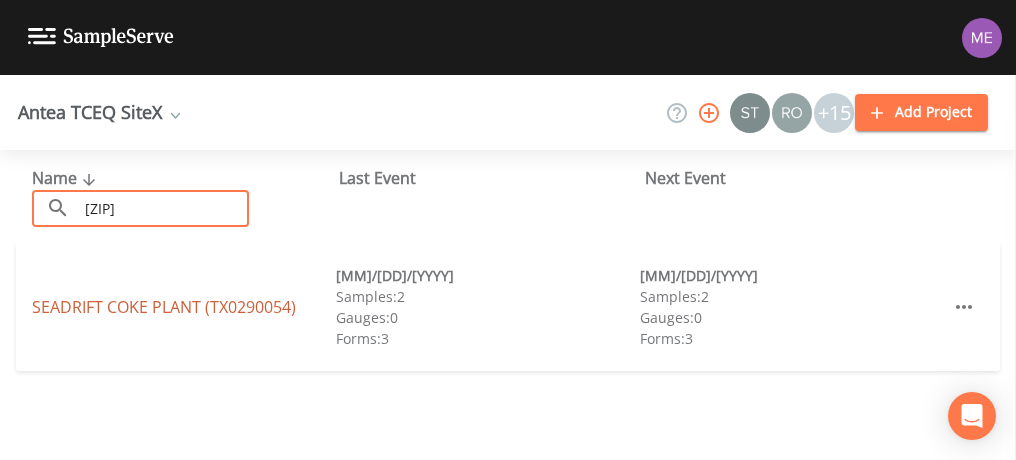 type on "[ZIP]" 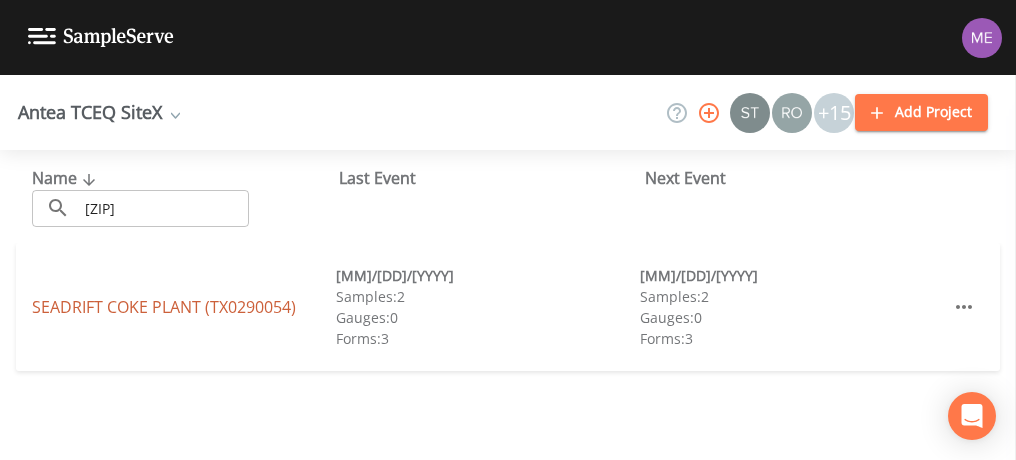 click on "[COMPANY] ([STATE][NUMBER])" at bounding box center [164, 307] 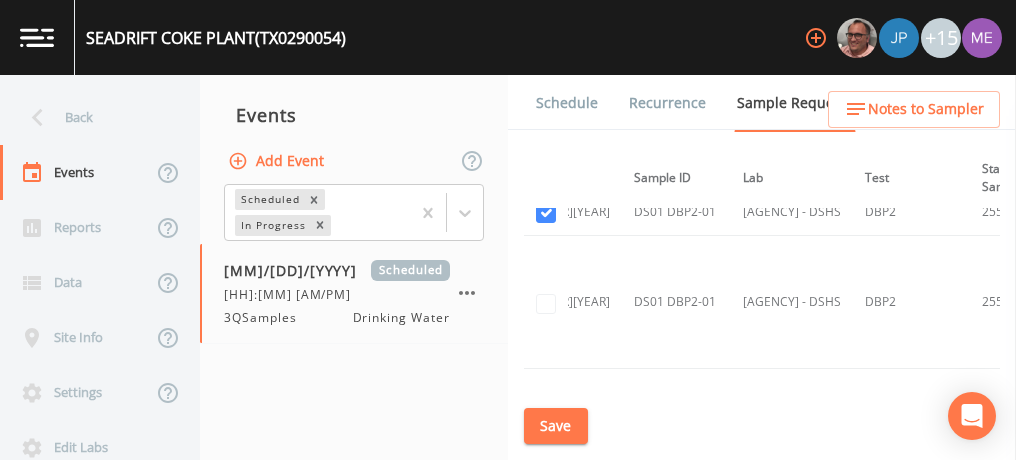scroll, scrollTop: 2124, scrollLeft: 0, axis: vertical 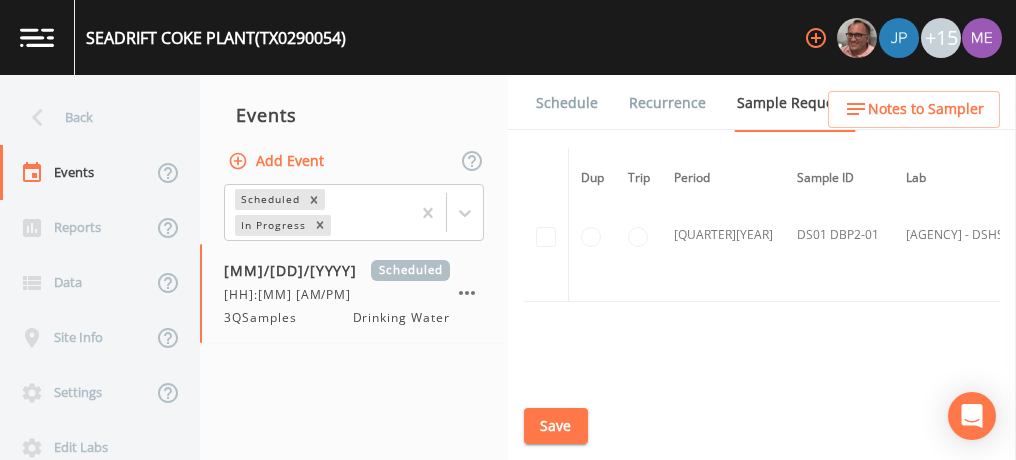 click on "Schedule" at bounding box center (567, 103) 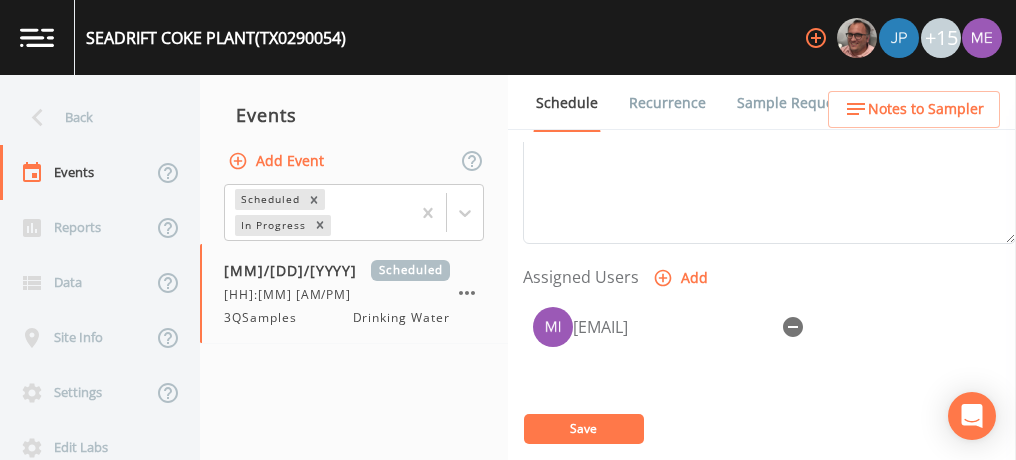 scroll, scrollTop: 747, scrollLeft: 0, axis: vertical 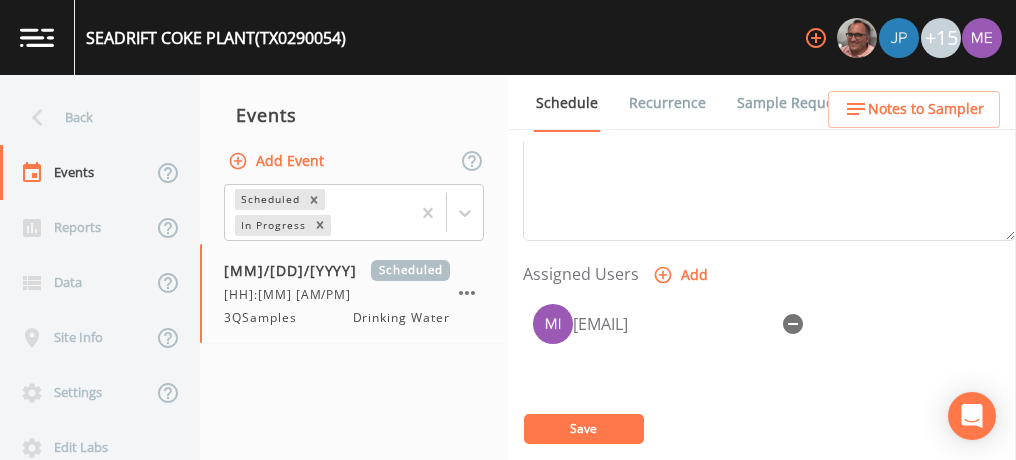 click on "Save" at bounding box center (583, 428) 